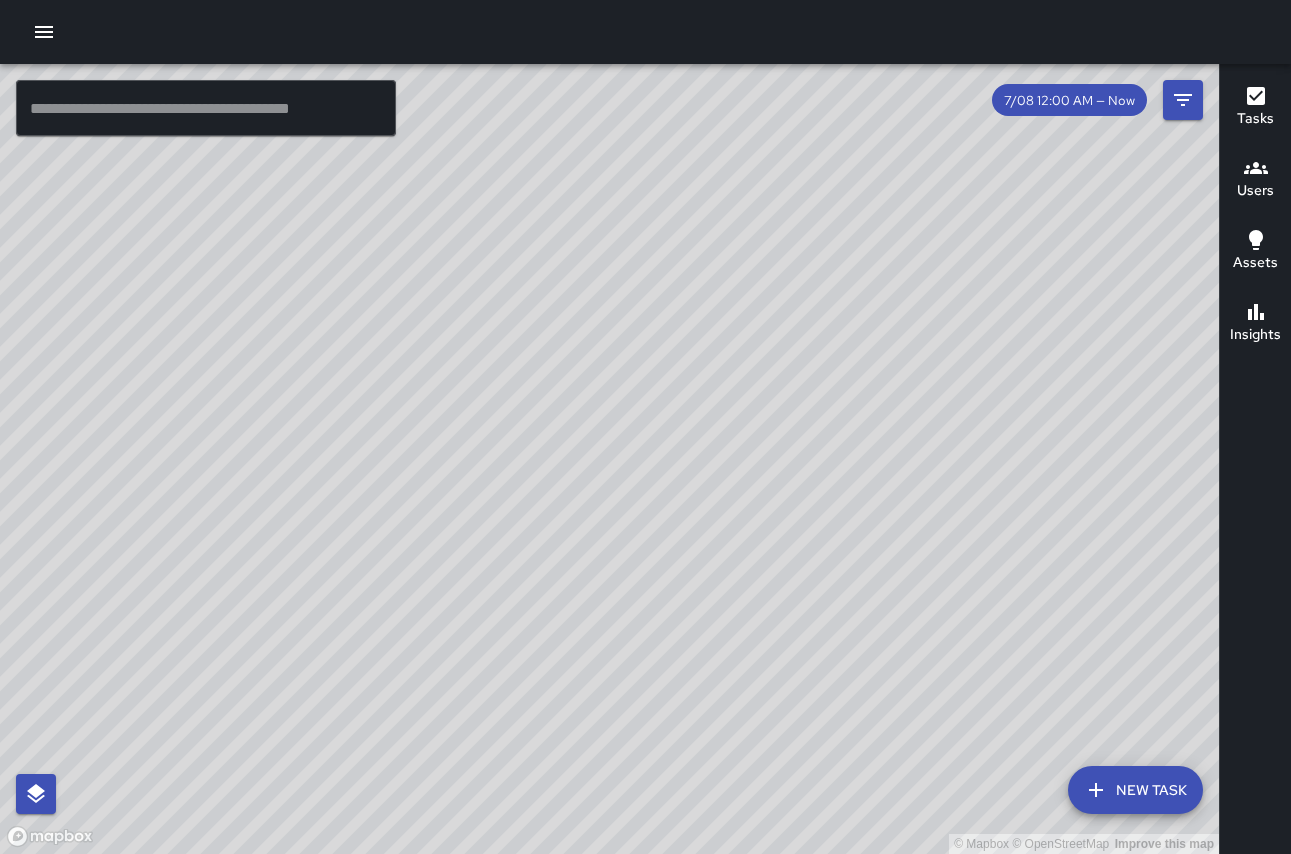scroll, scrollTop: 0, scrollLeft: 0, axis: both 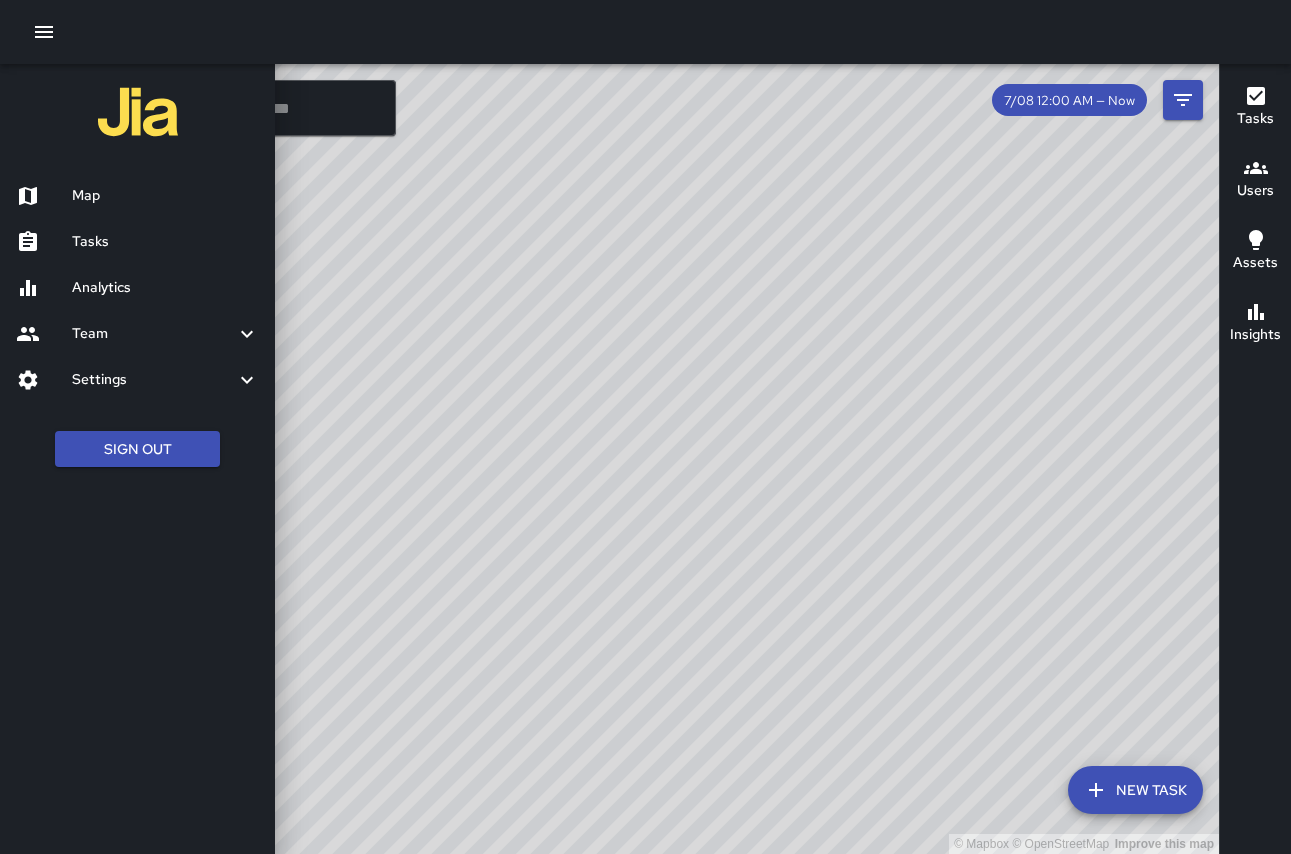 click on "Analytics" at bounding box center (165, 288) 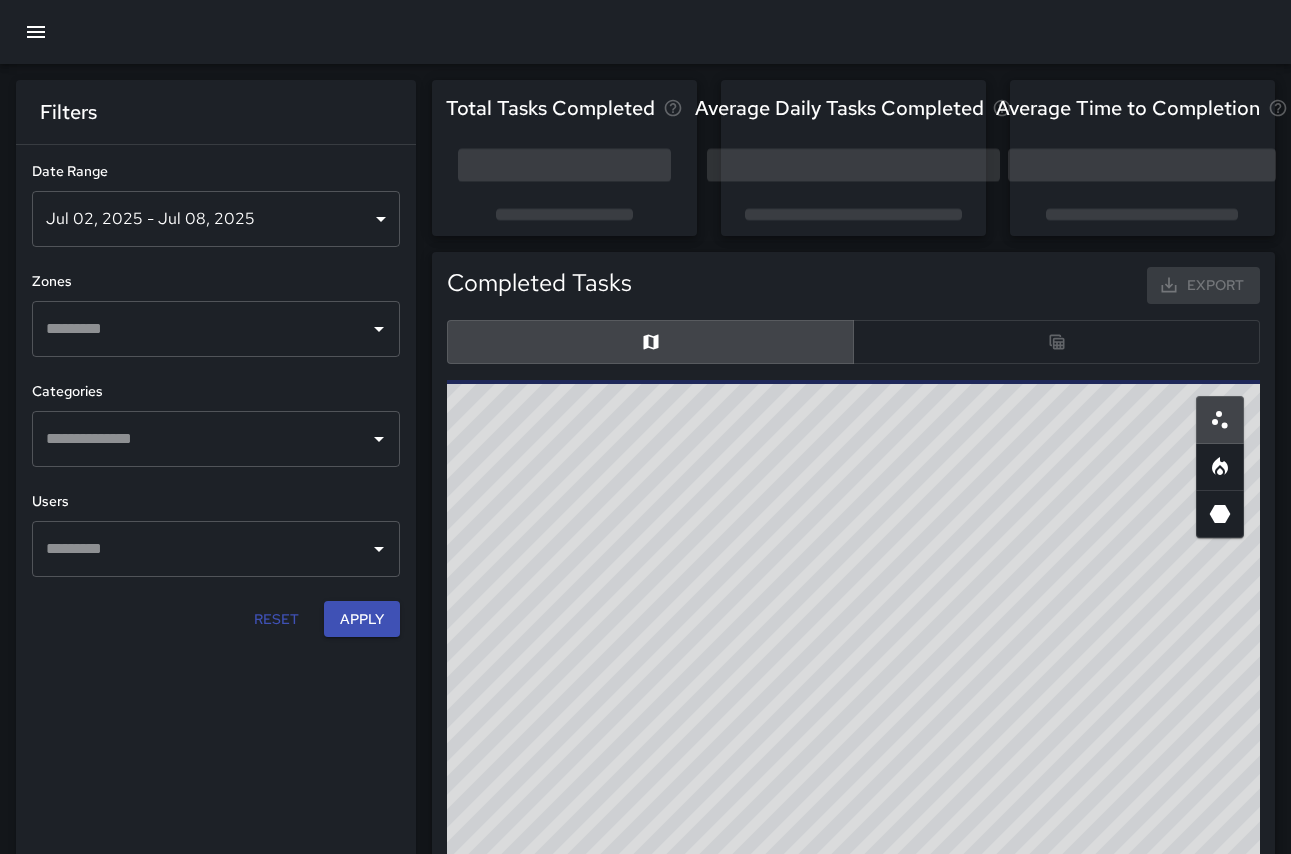 scroll, scrollTop: 1, scrollLeft: 1, axis: both 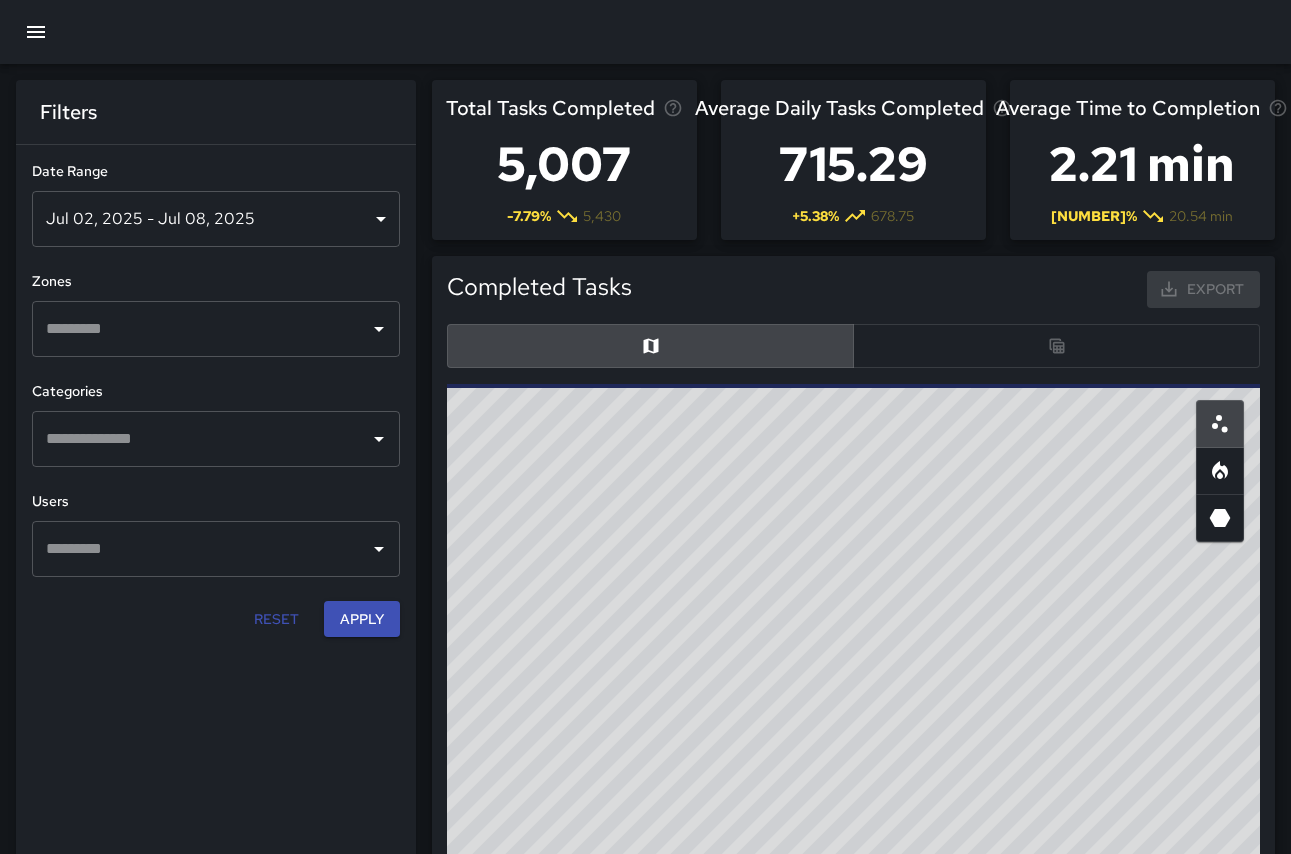 click at bounding box center (36, 32) 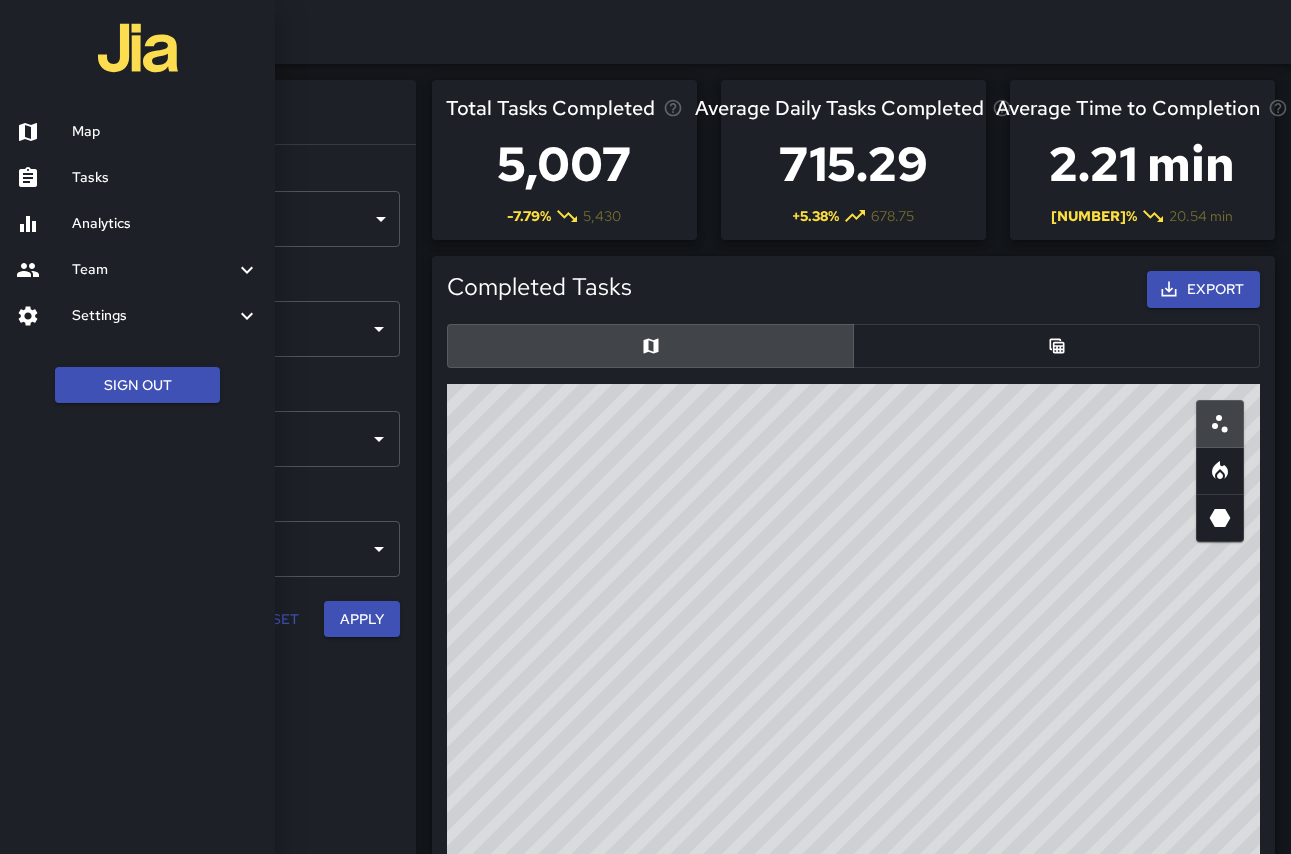 click at bounding box center [247, 270] 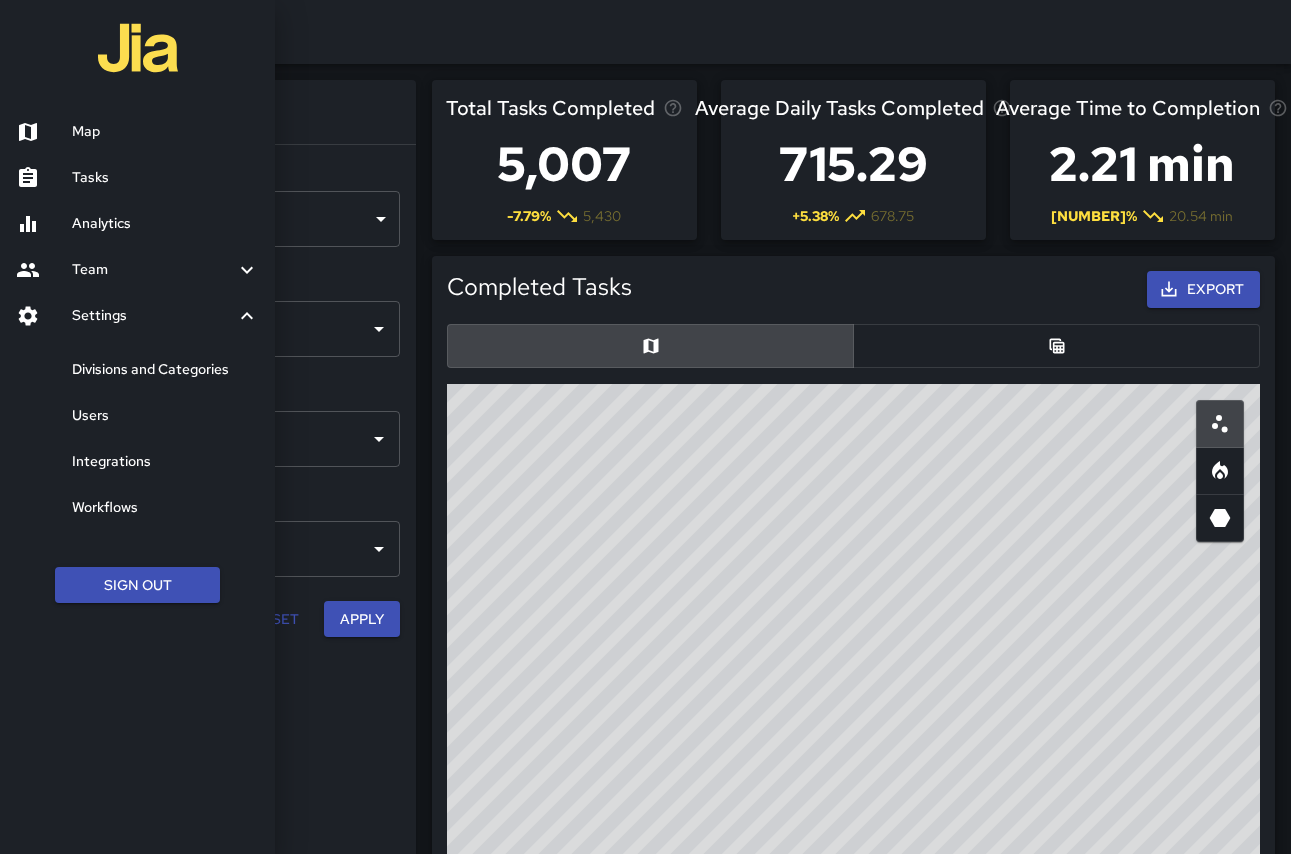 click on "Workflows" at bounding box center [165, 508] 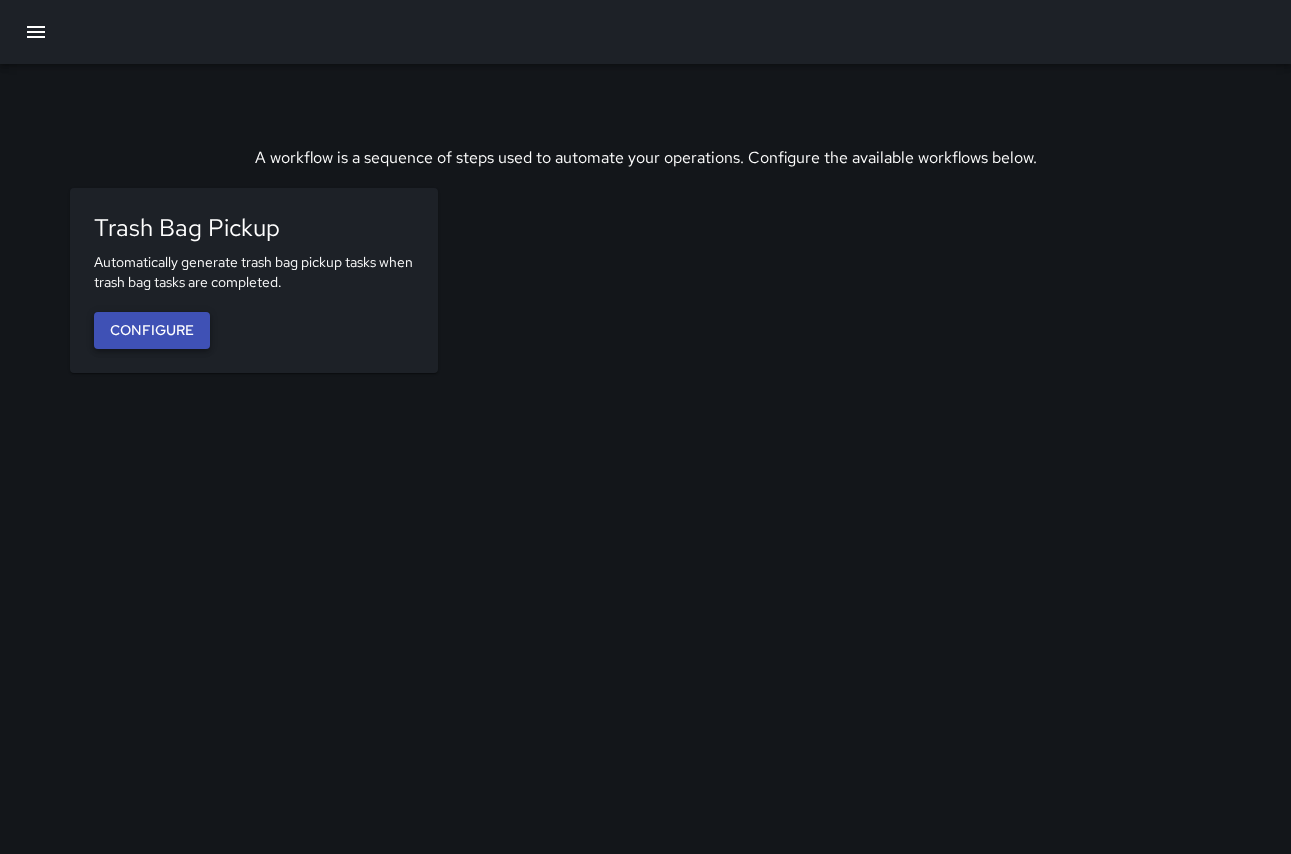 click on "Configure" at bounding box center (152, 330) 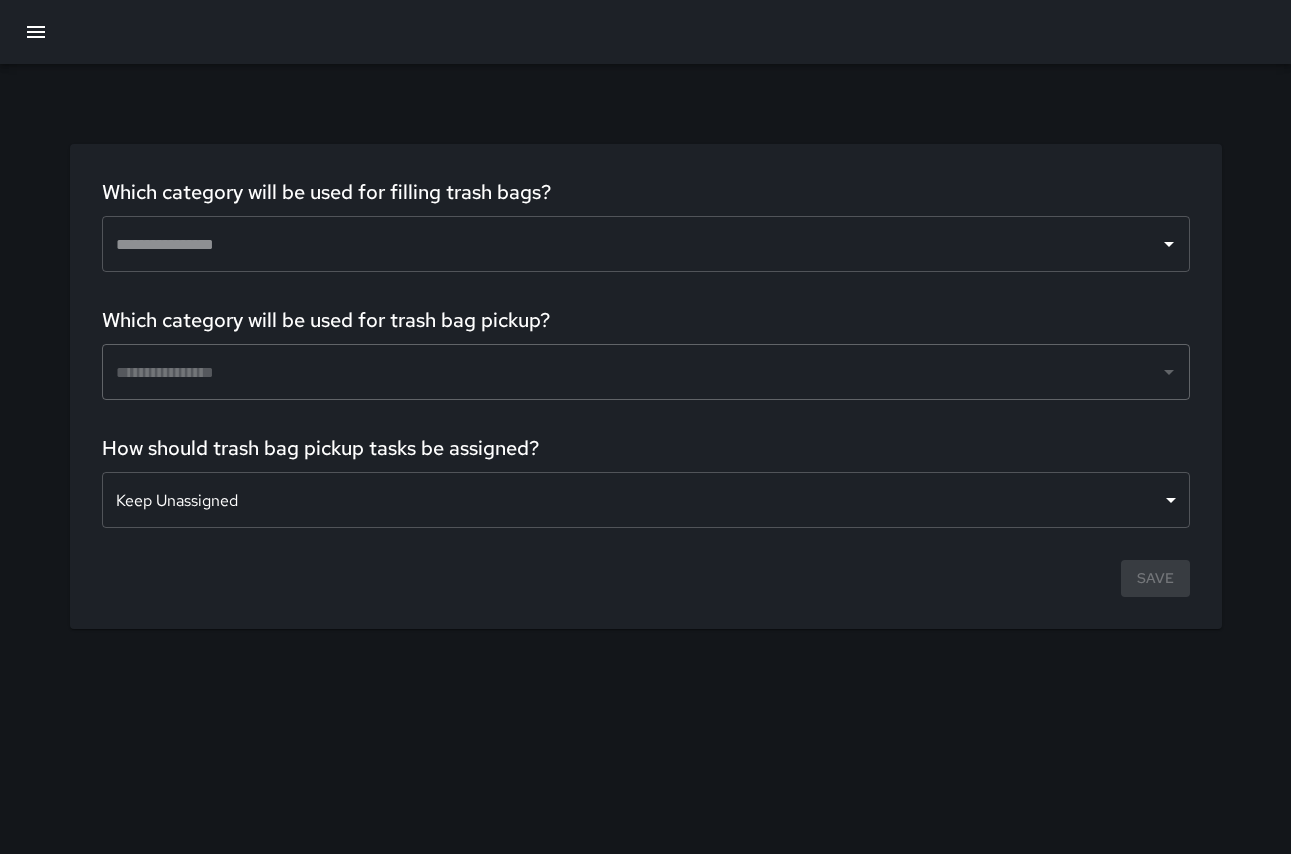 click at bounding box center (631, 244) 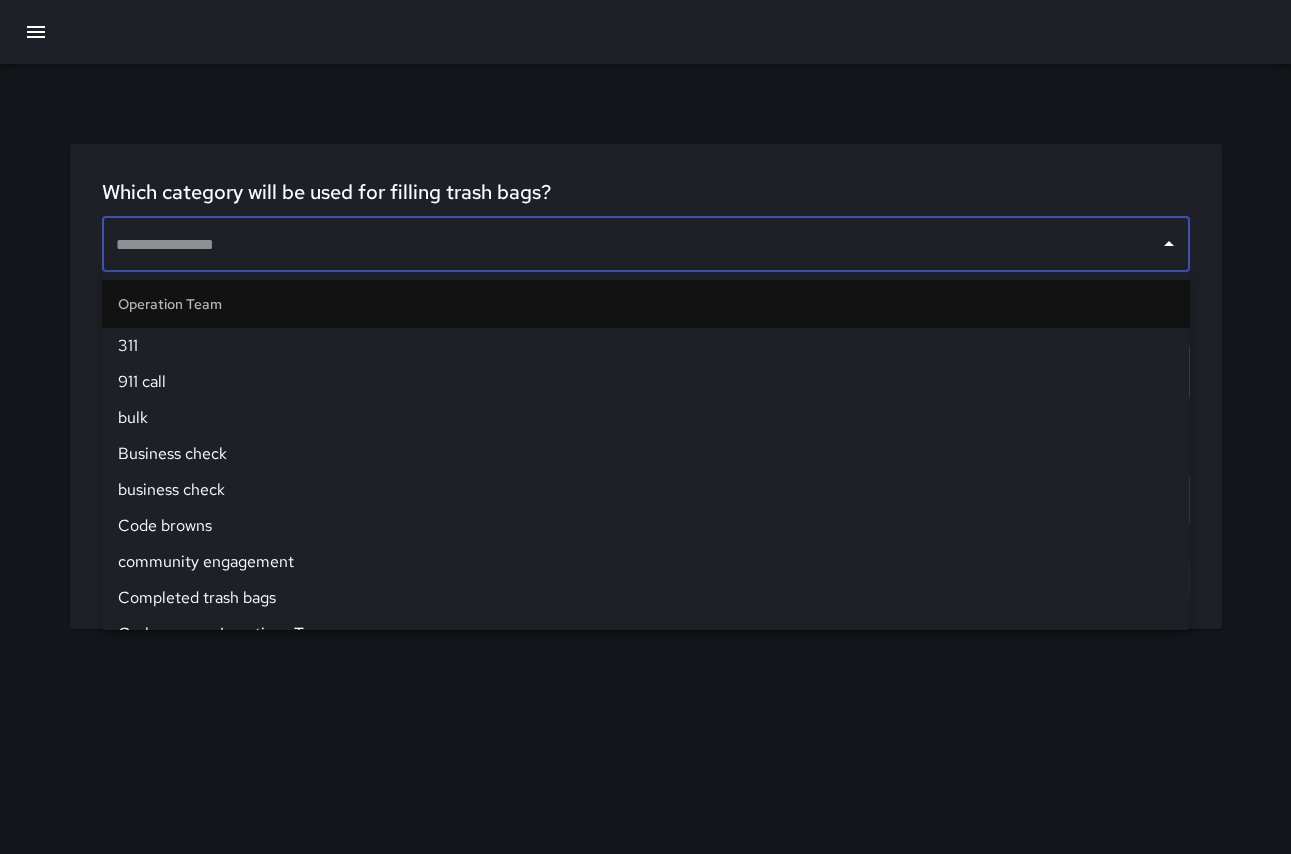 click at bounding box center (631, 244) 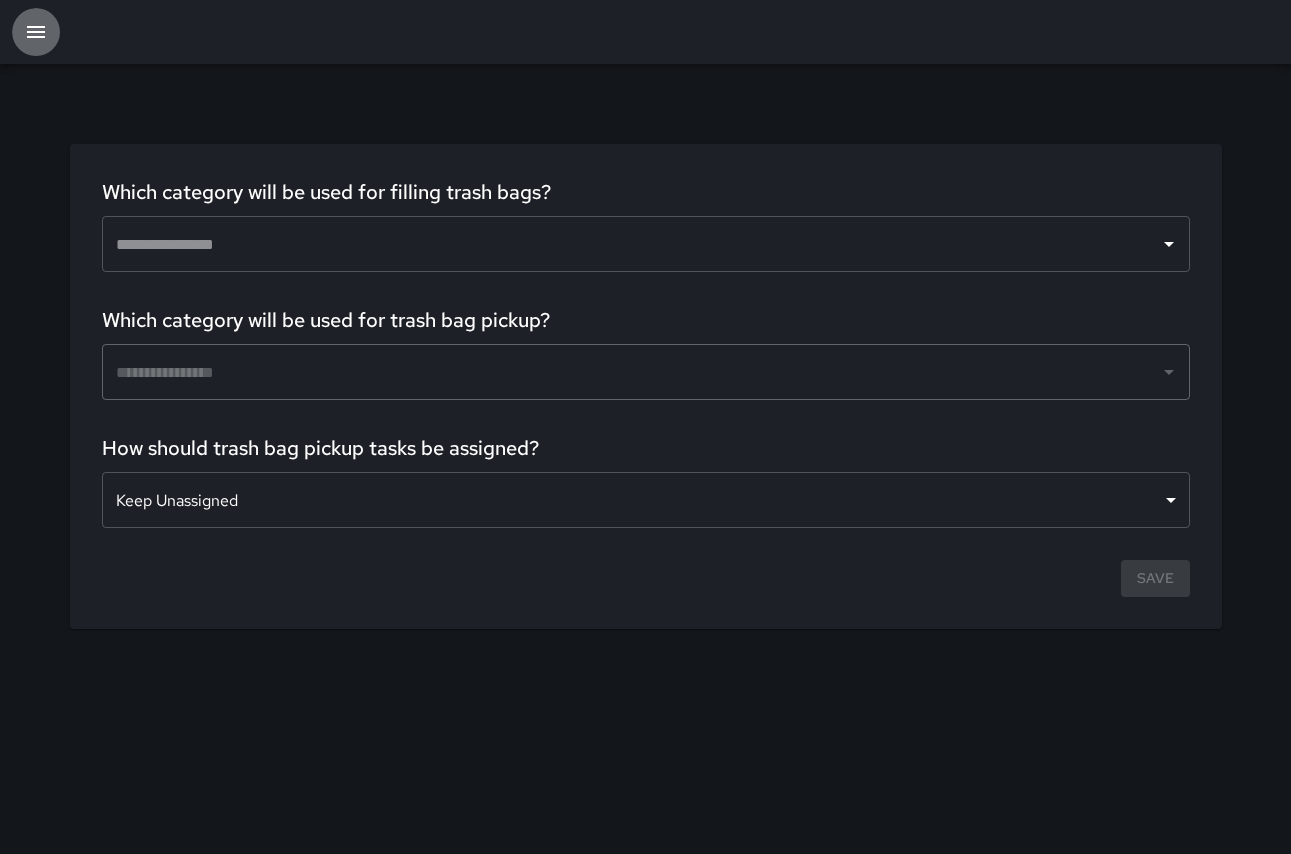 click at bounding box center [36, 32] 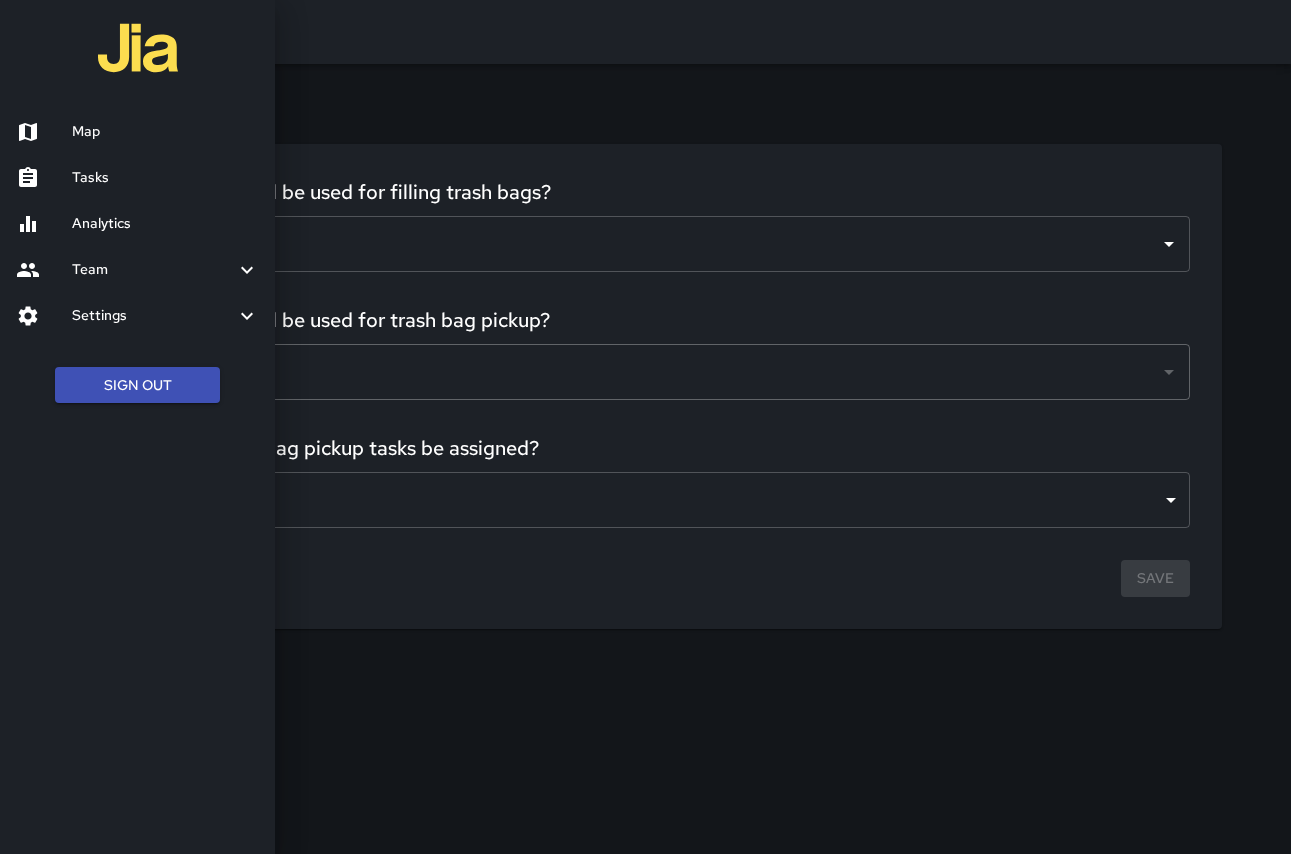 click on "Tasks" at bounding box center [165, 178] 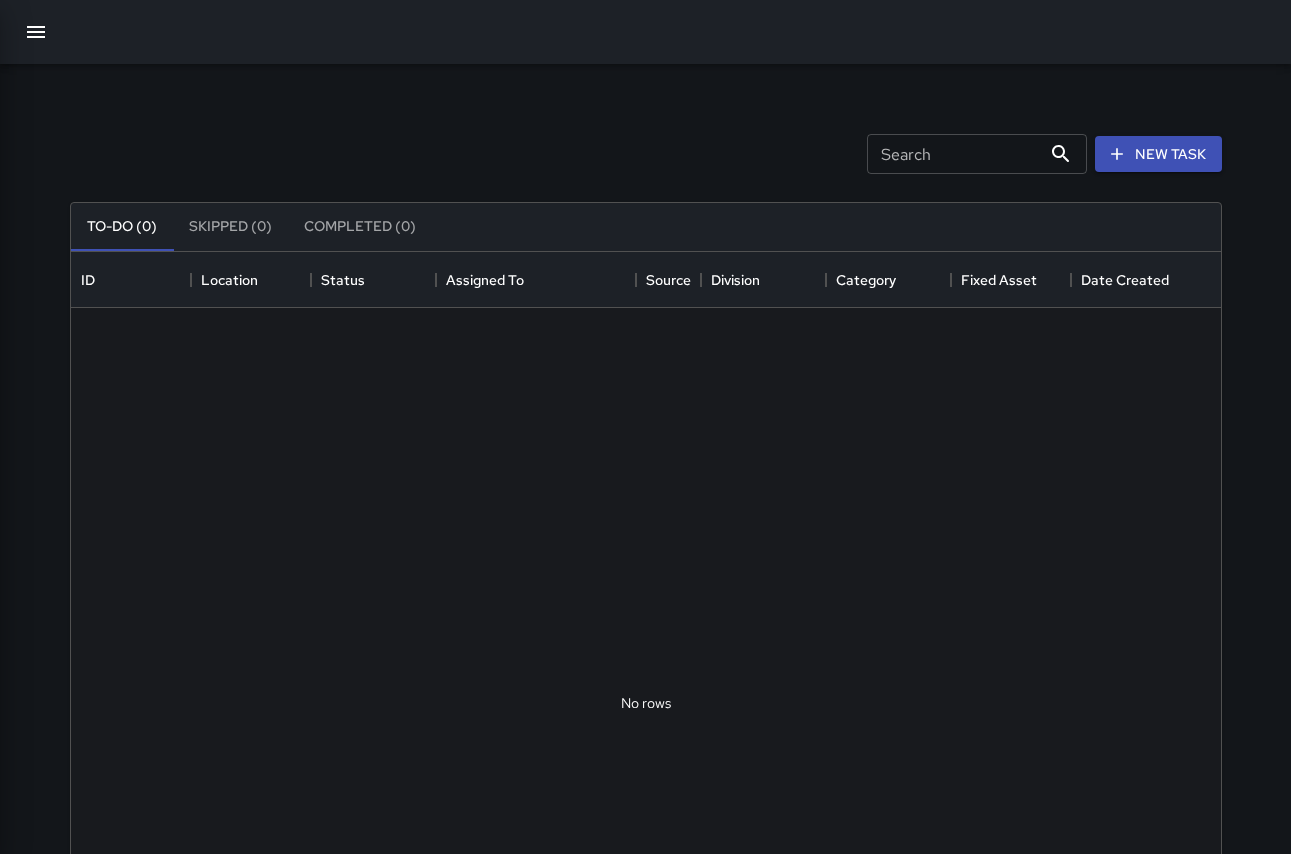 scroll, scrollTop: 1, scrollLeft: 1, axis: both 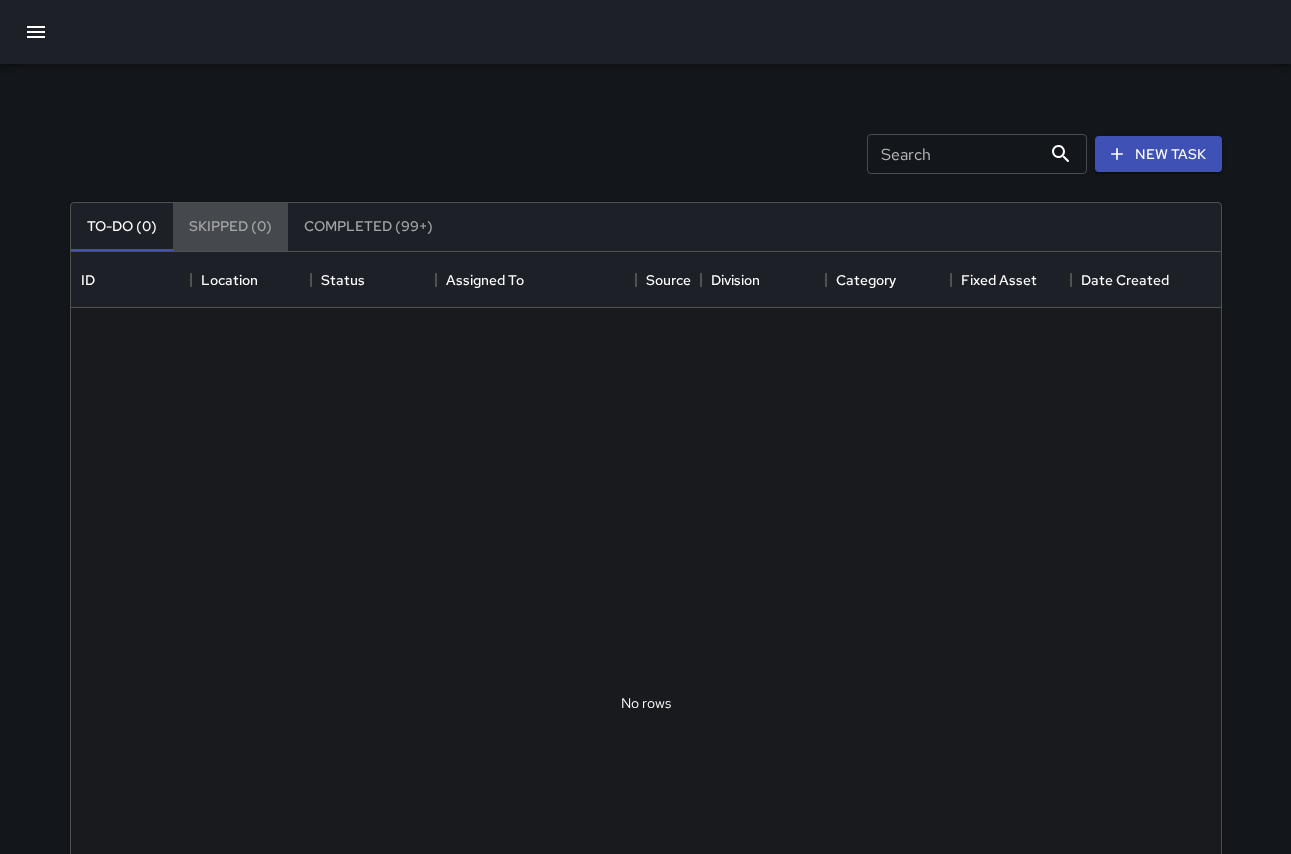 click on "Skipped (0)" at bounding box center (230, 227) 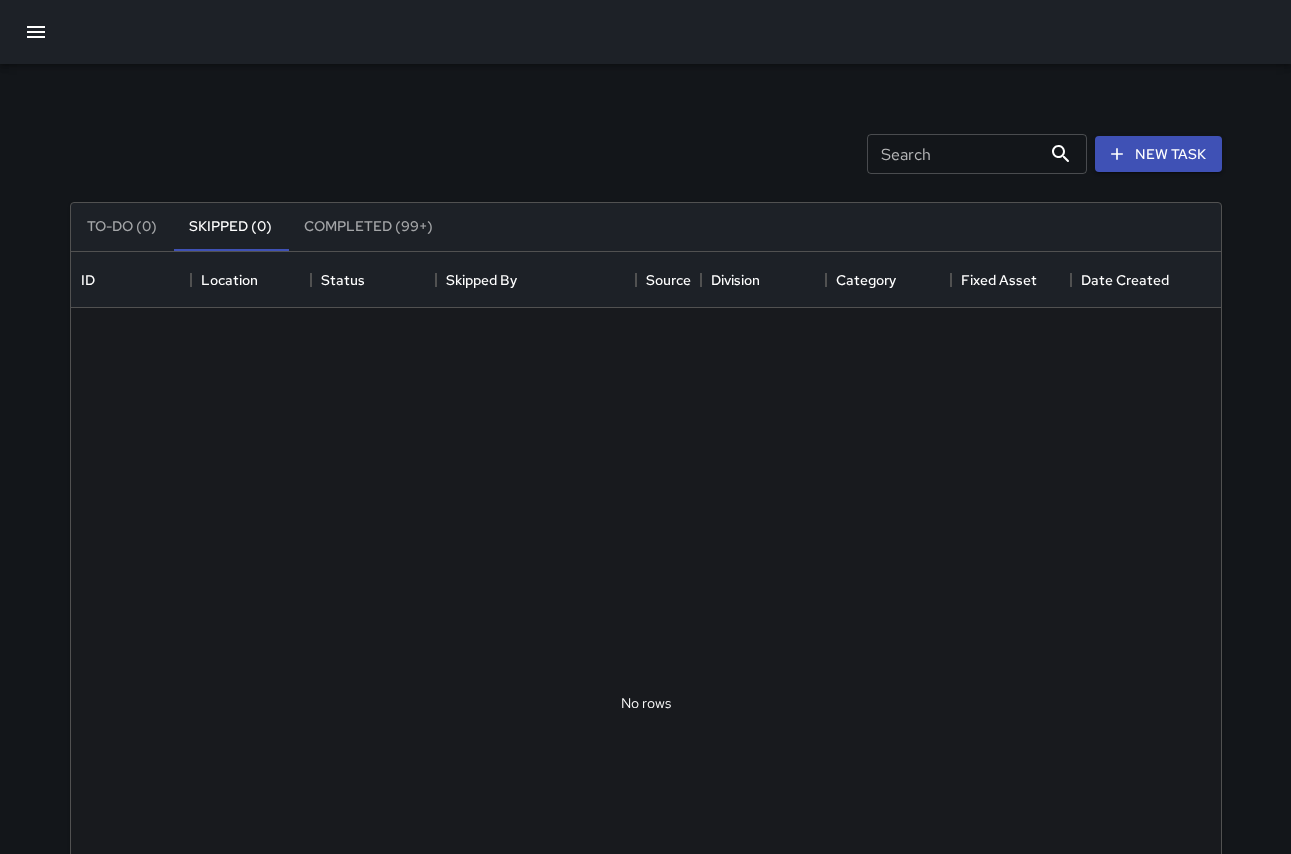 click on "To-Do (0)" at bounding box center (122, 227) 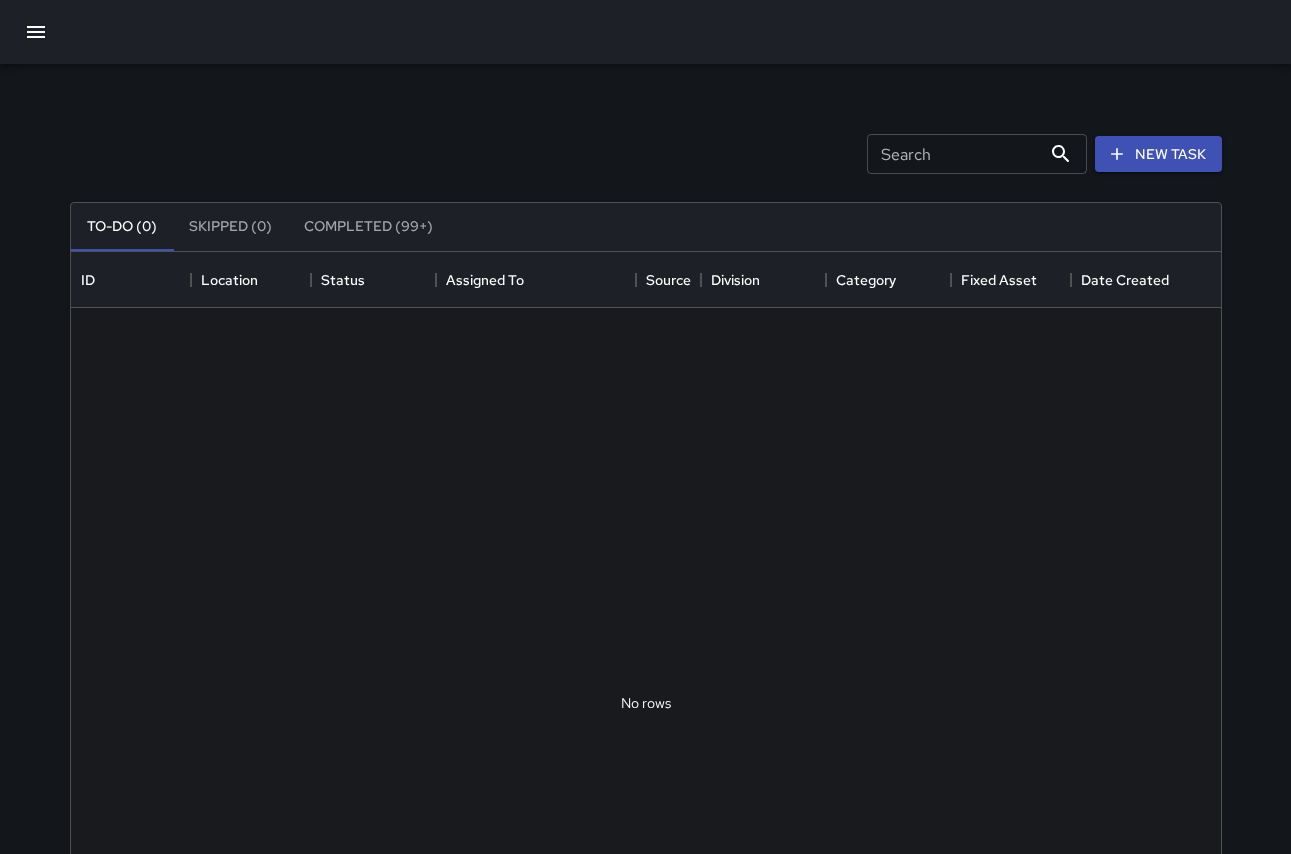 click at bounding box center [36, 32] 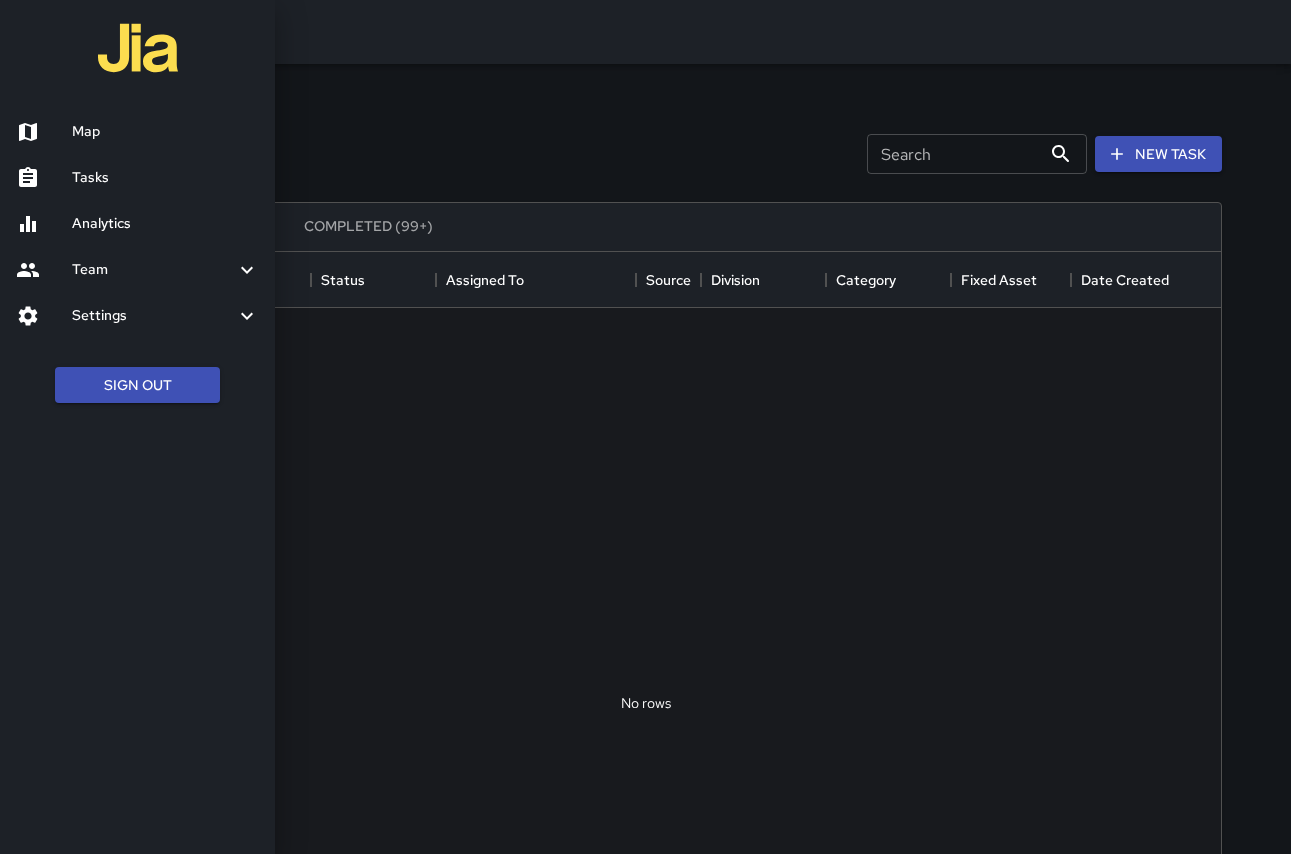 click on "Team" at bounding box center [153, 270] 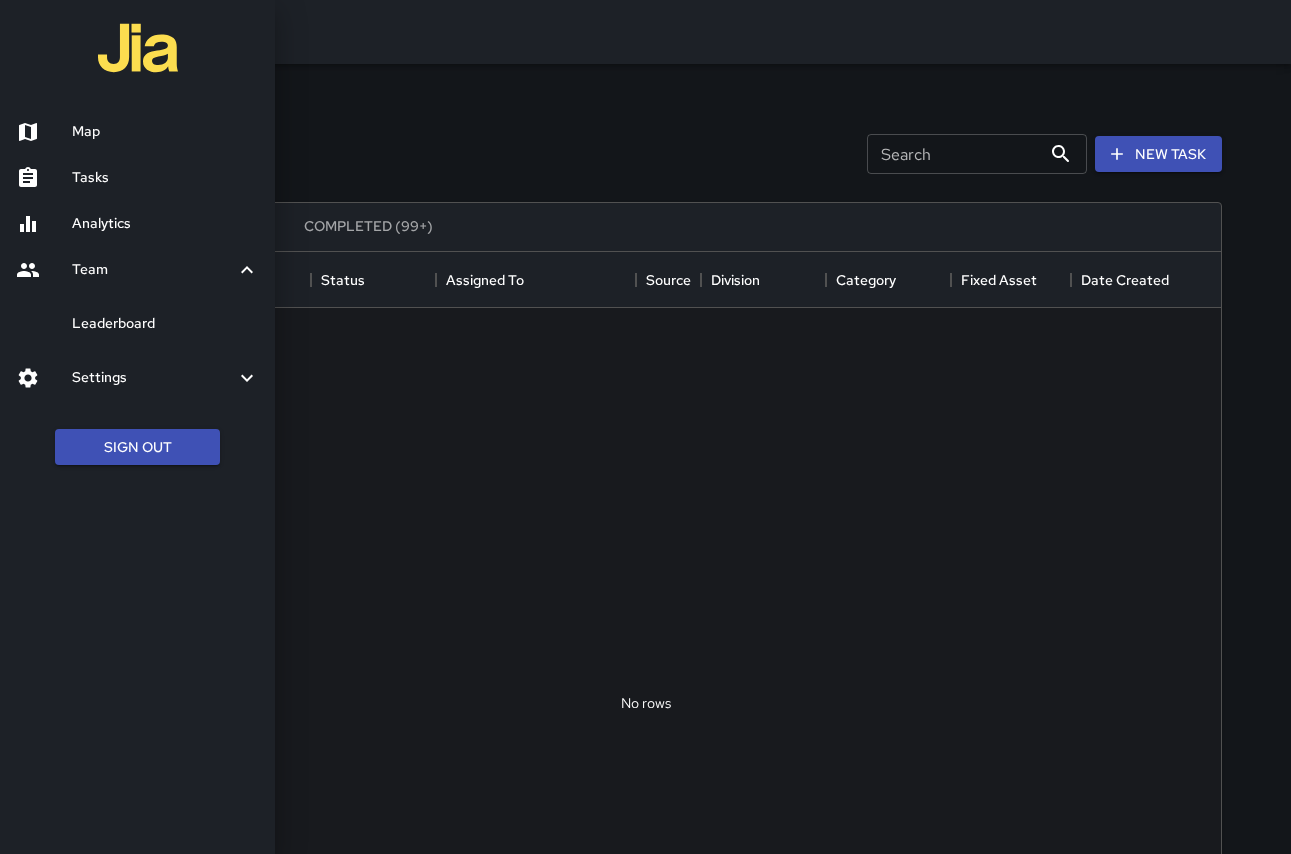 click on "Settings" at bounding box center (137, 378) 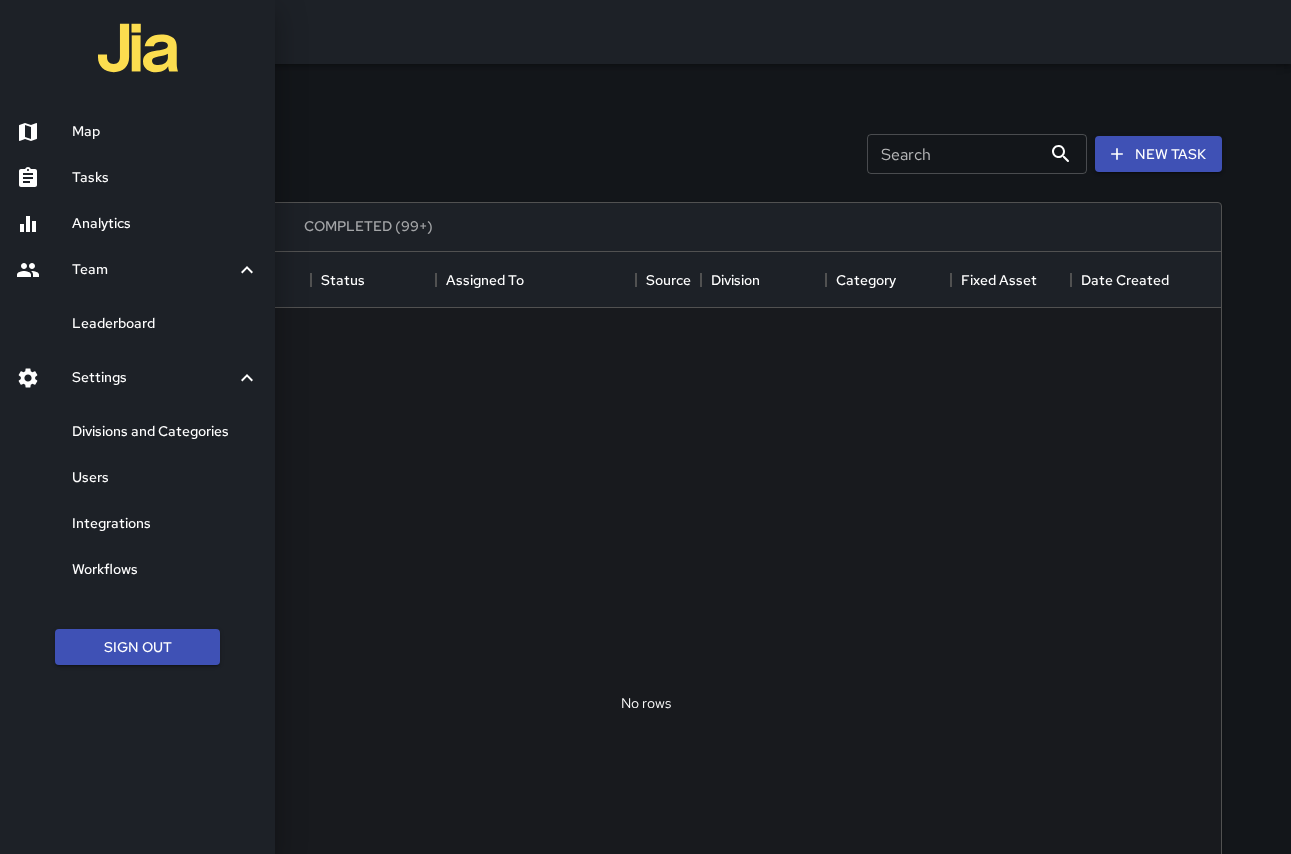 click on "Divisions and Categories" at bounding box center (165, 432) 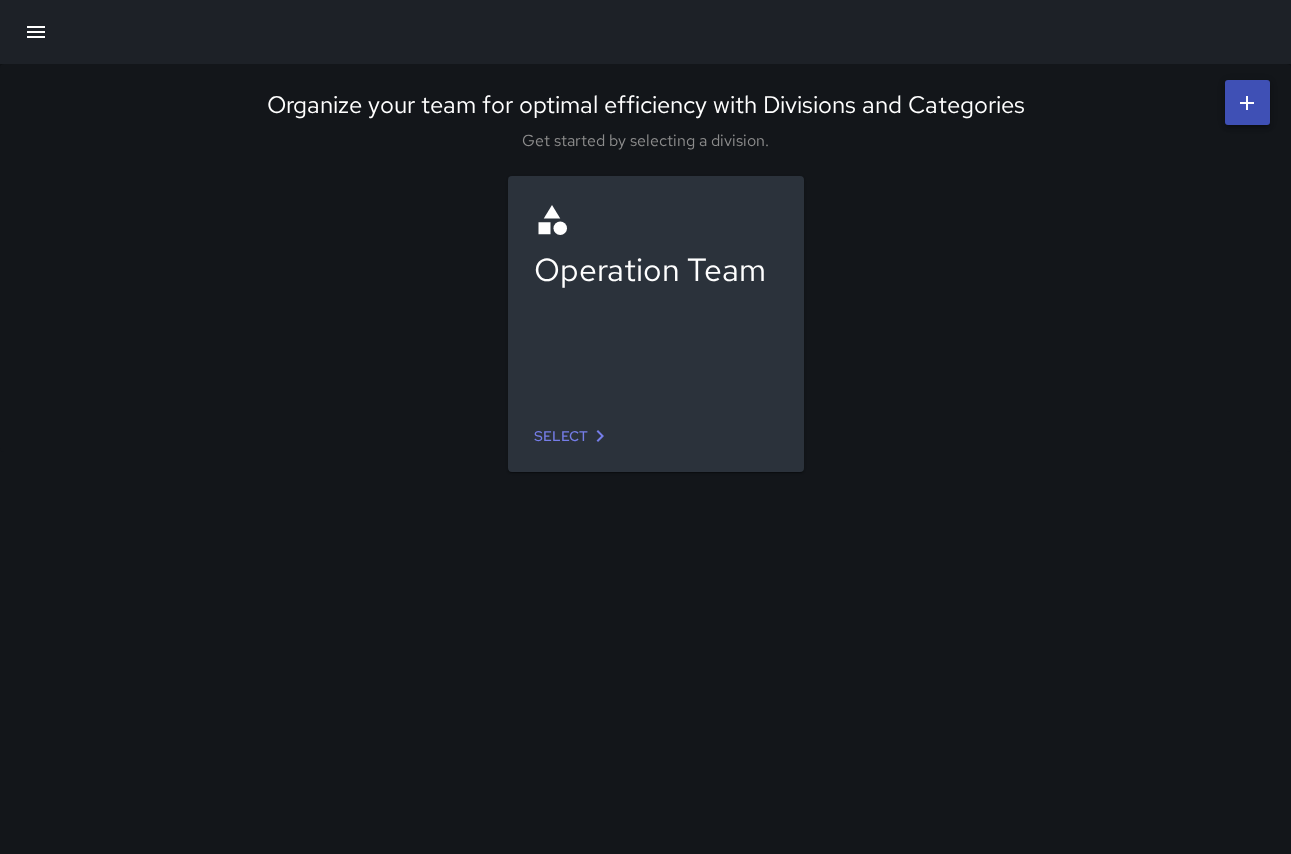 click at bounding box center [645, 32] 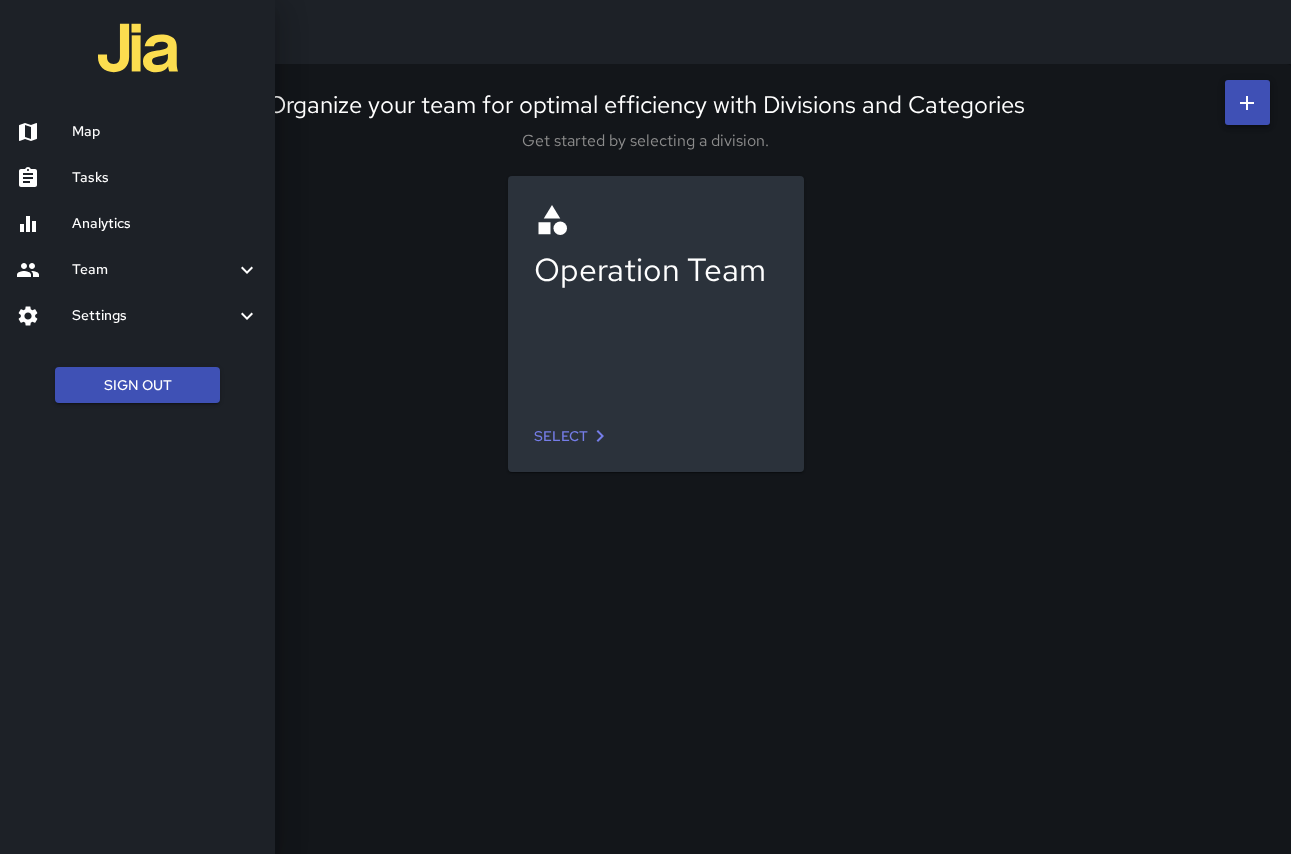 click on "Team" at bounding box center [137, 270] 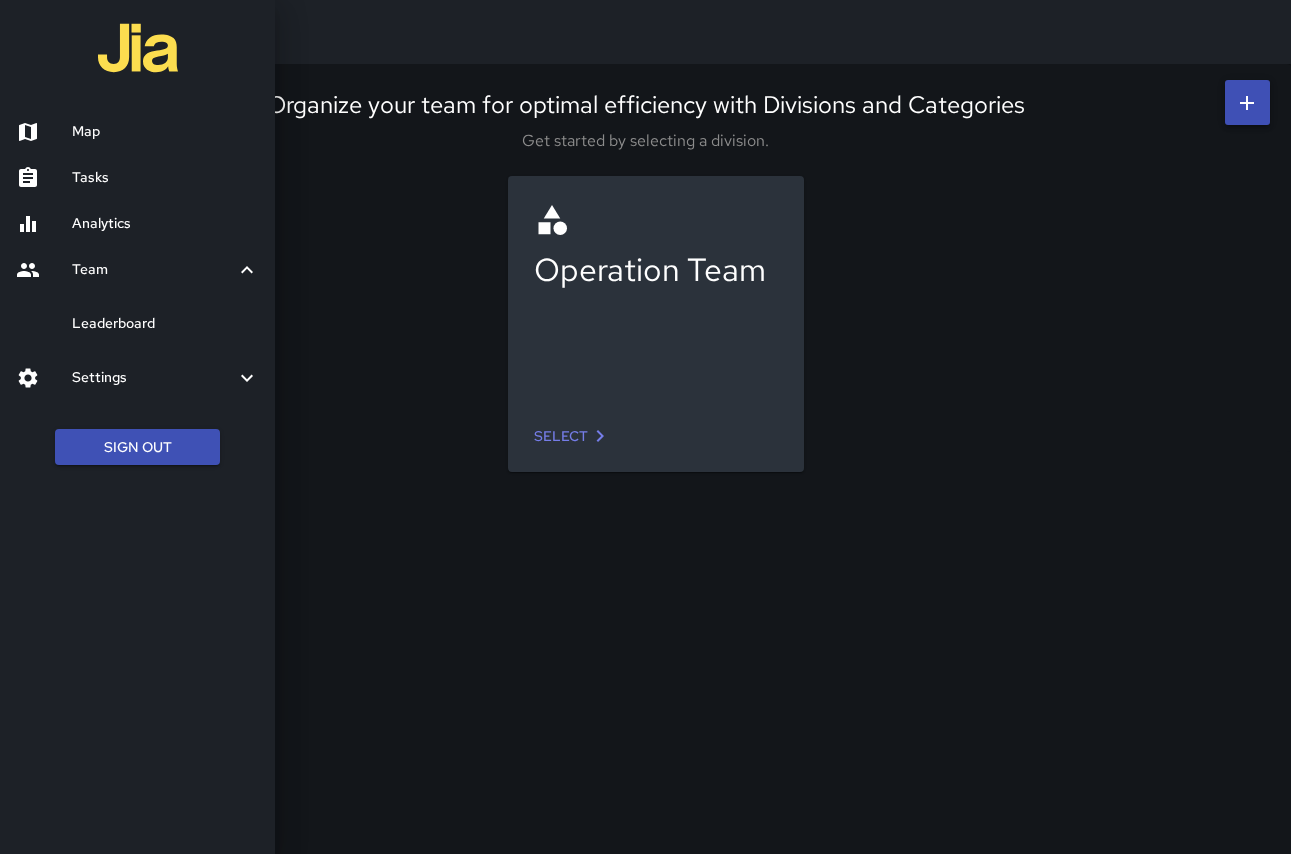 click on "Team" at bounding box center (153, 270) 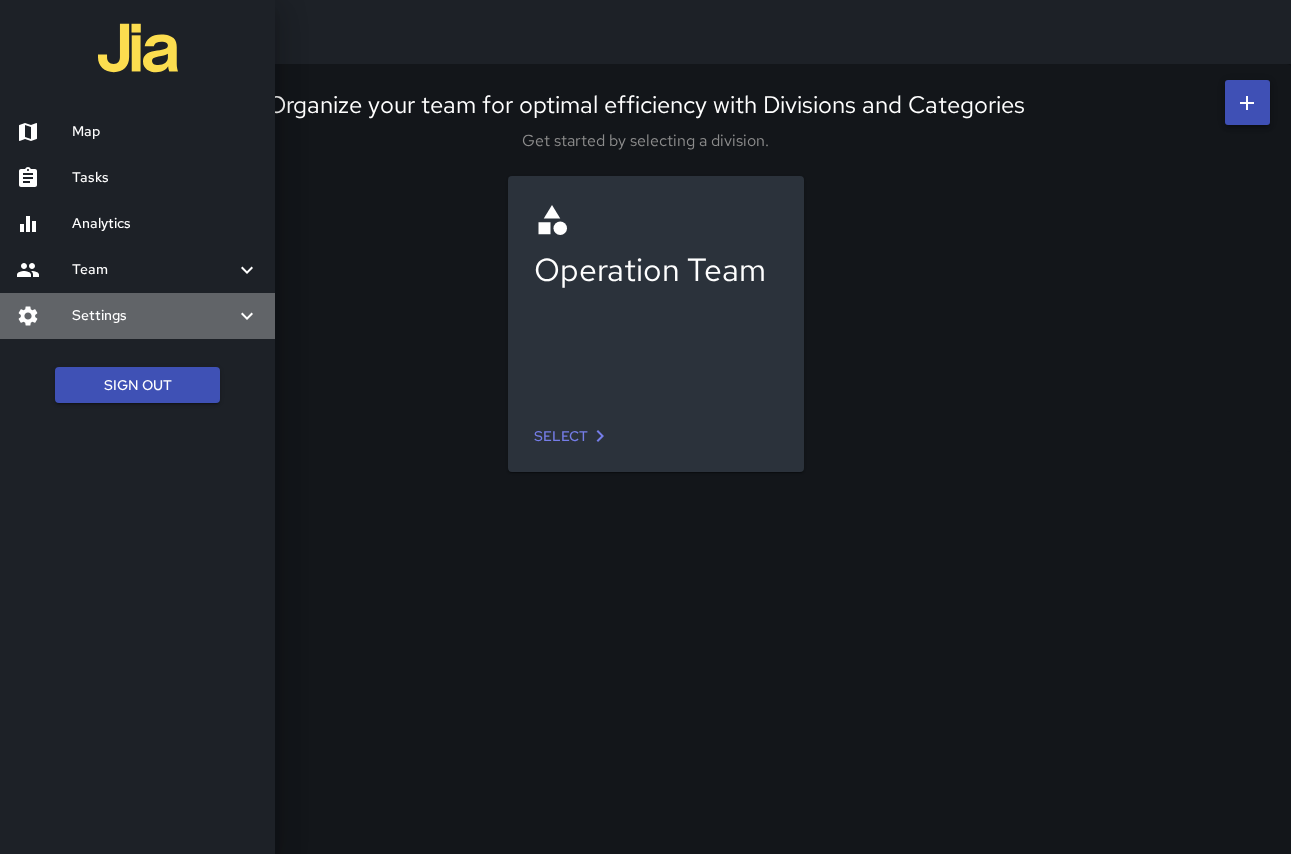 click on "Settings" at bounding box center [153, 270] 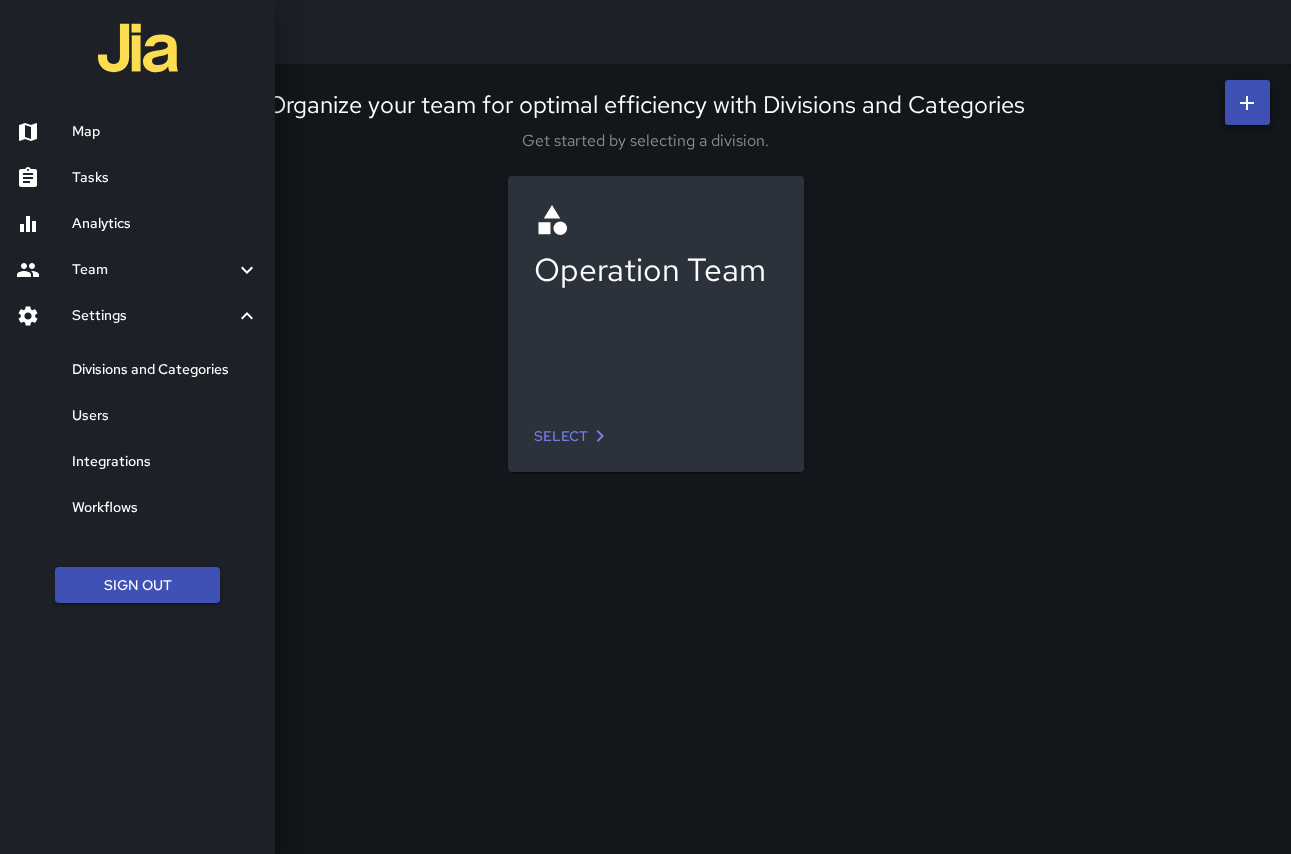 click on "Users" at bounding box center (137, 416) 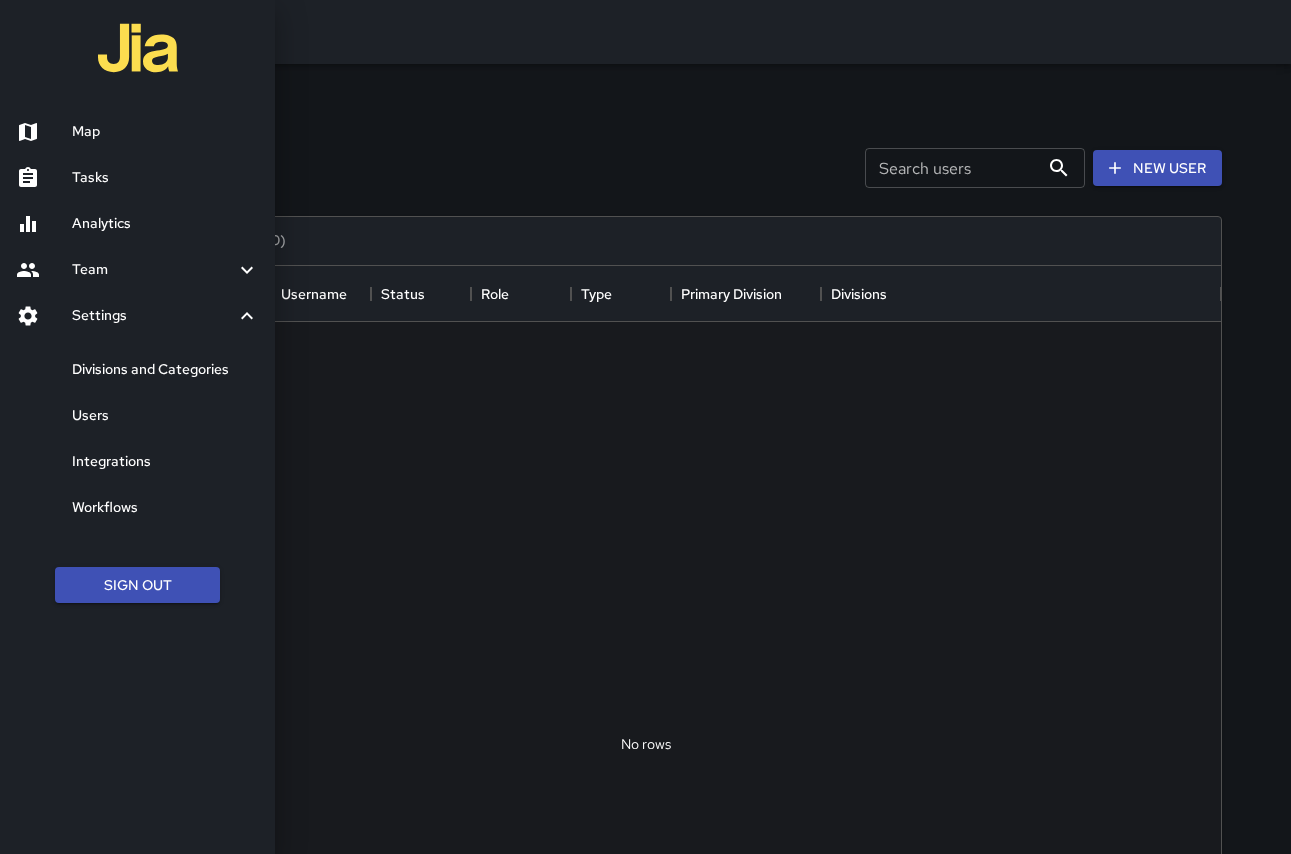 scroll, scrollTop: 1, scrollLeft: 1, axis: both 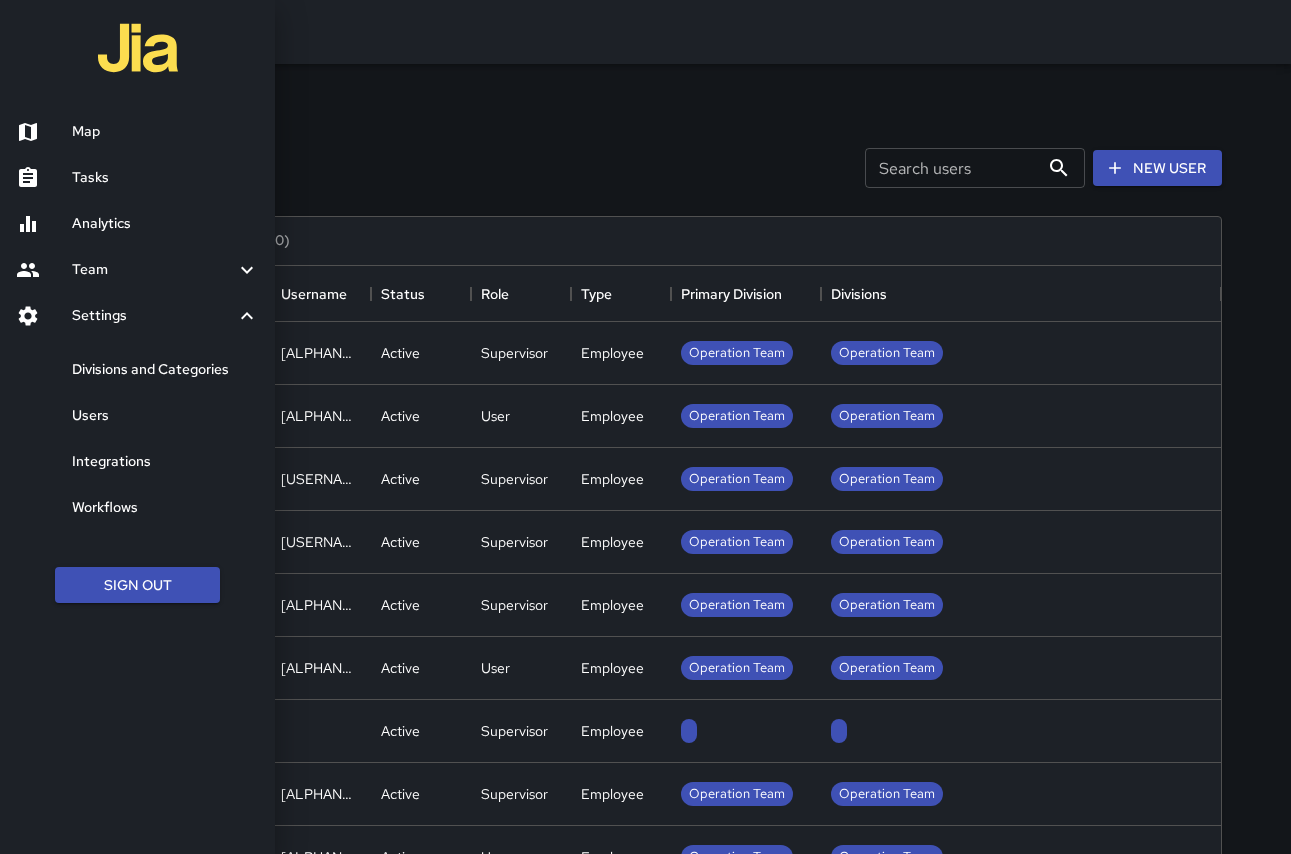 click at bounding box center [645, 427] 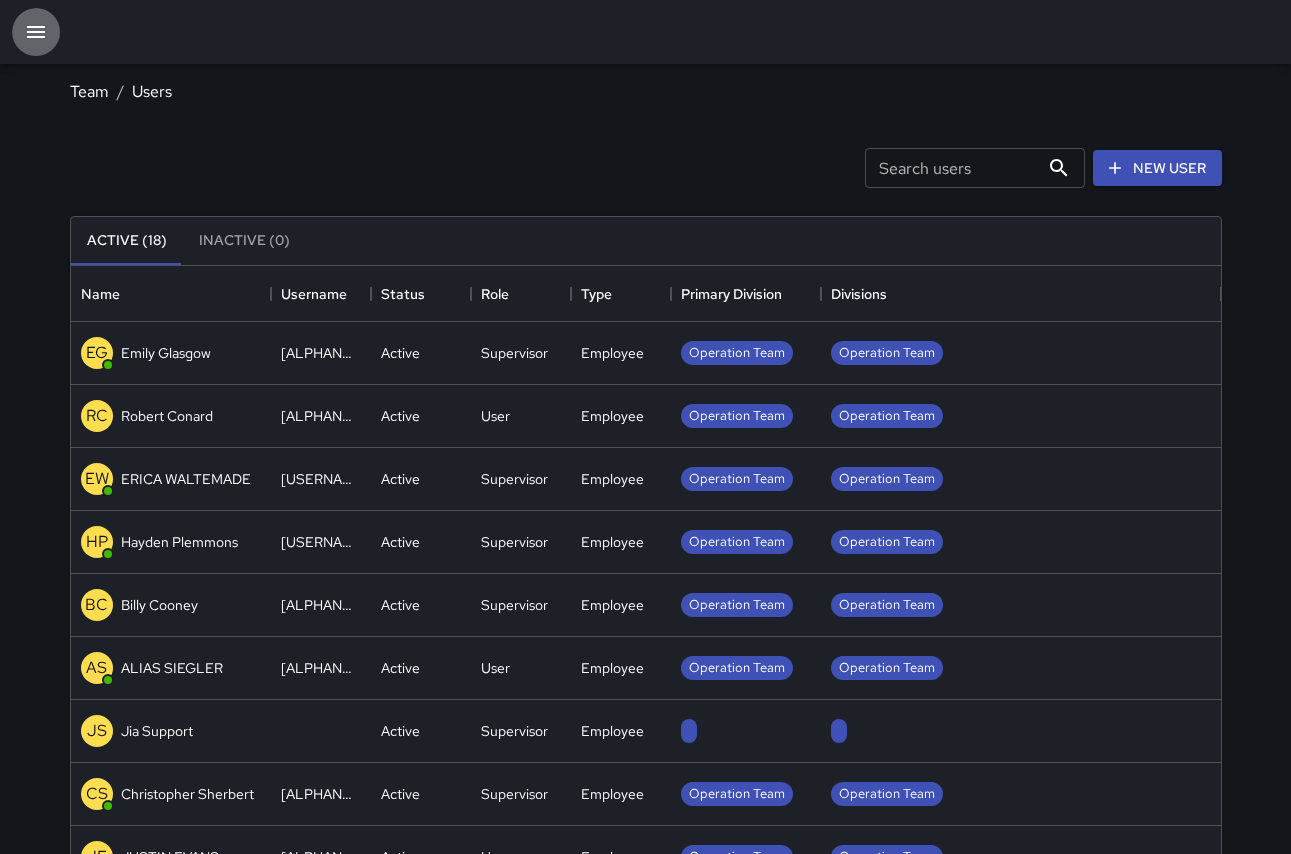 click at bounding box center [36, 32] 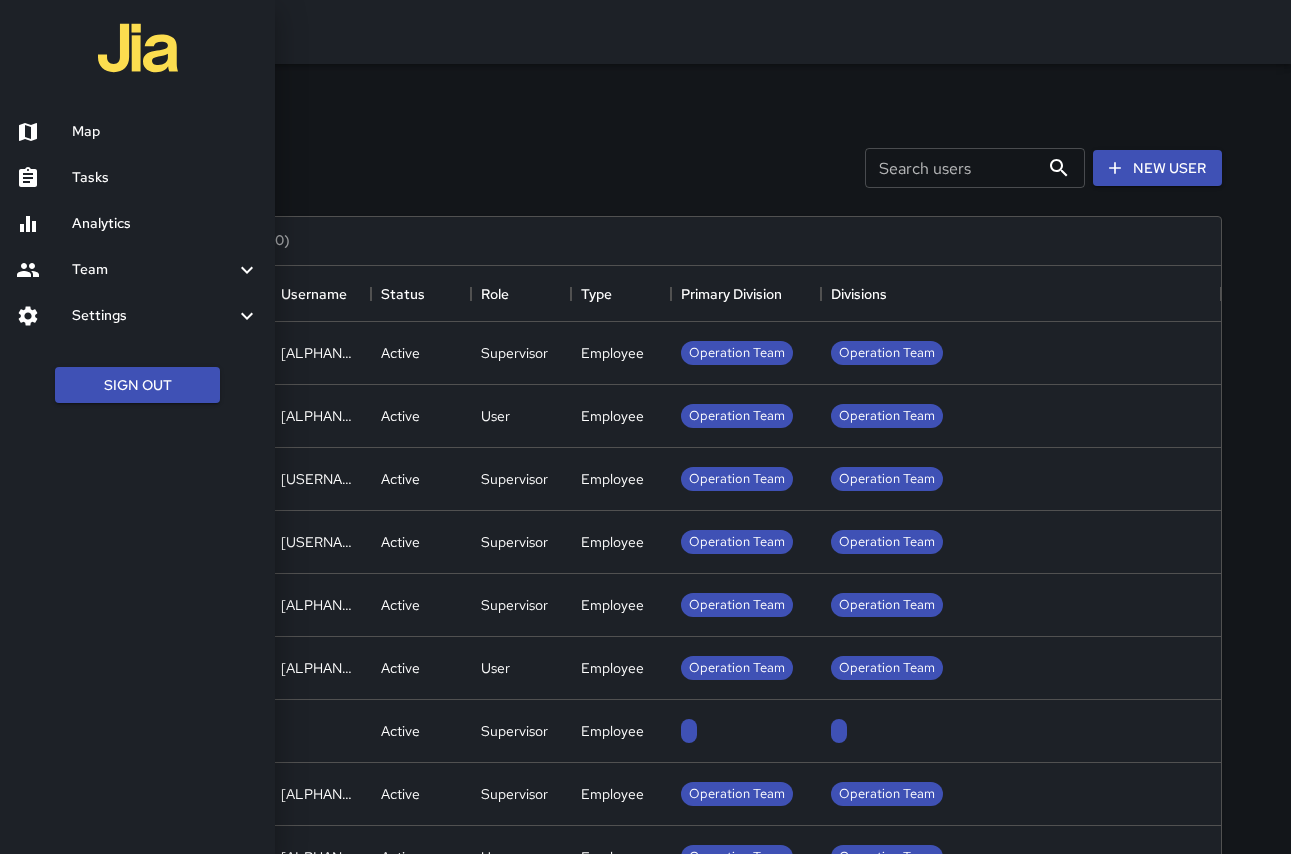 click at bounding box center [645, 427] 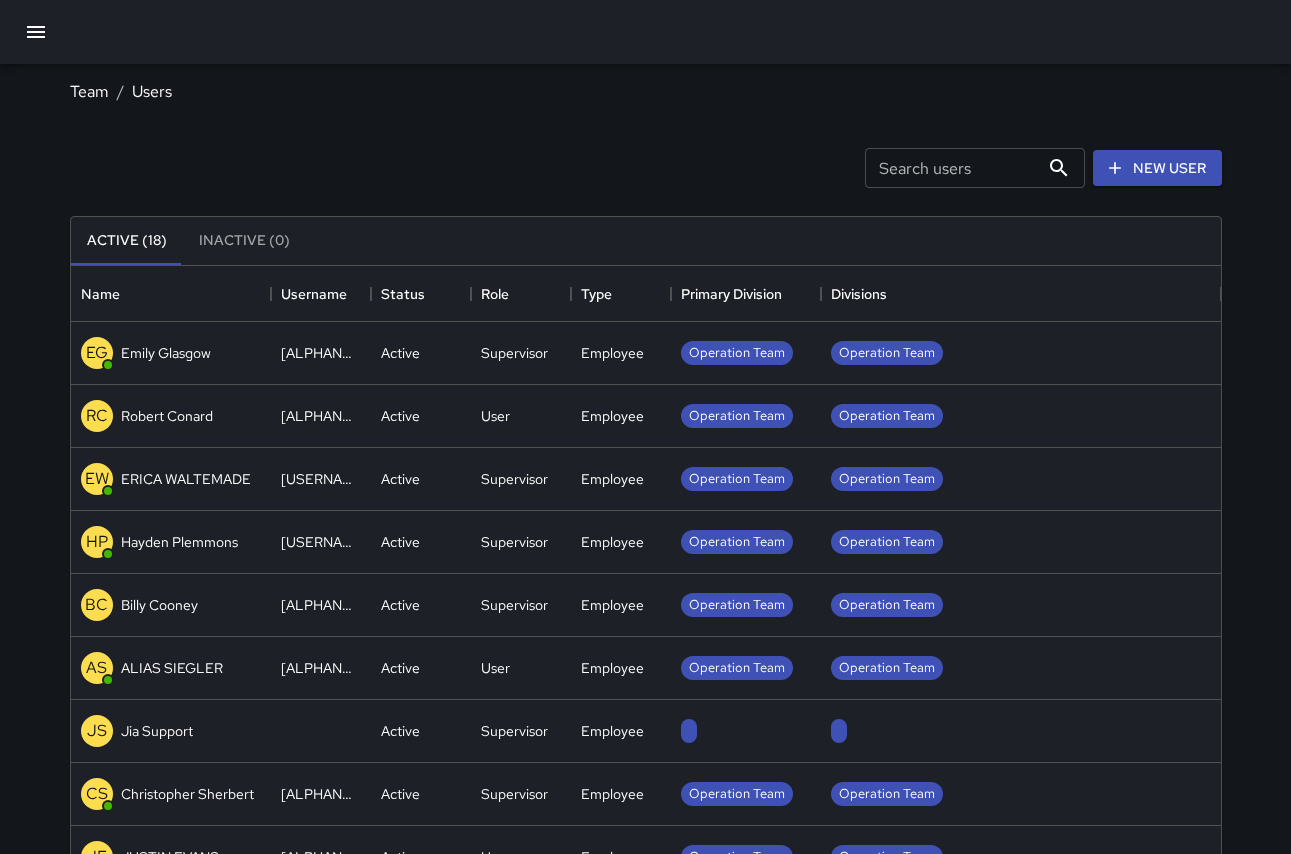 click at bounding box center [36, 32] 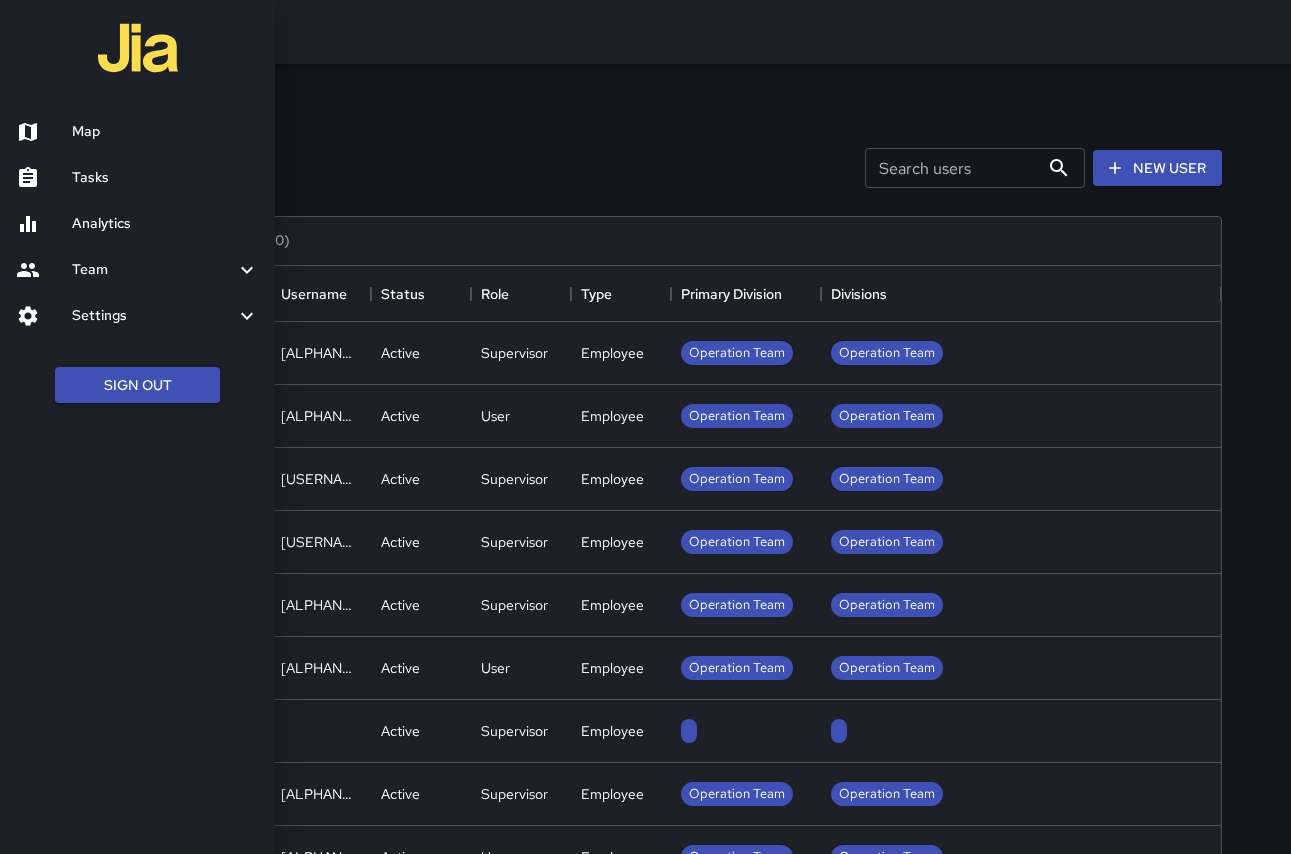 click on "Team" at bounding box center (153, 270) 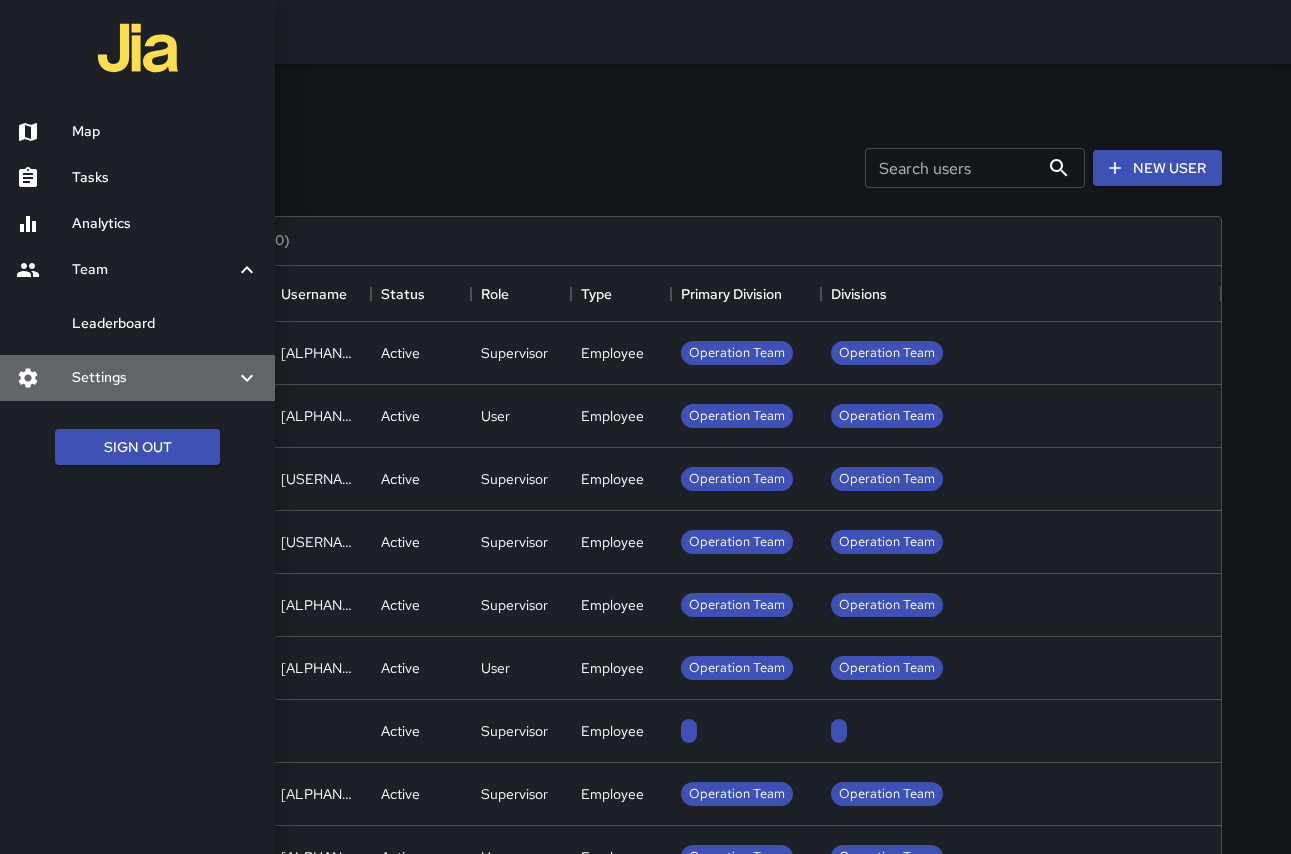 click on "Settings" at bounding box center (153, 270) 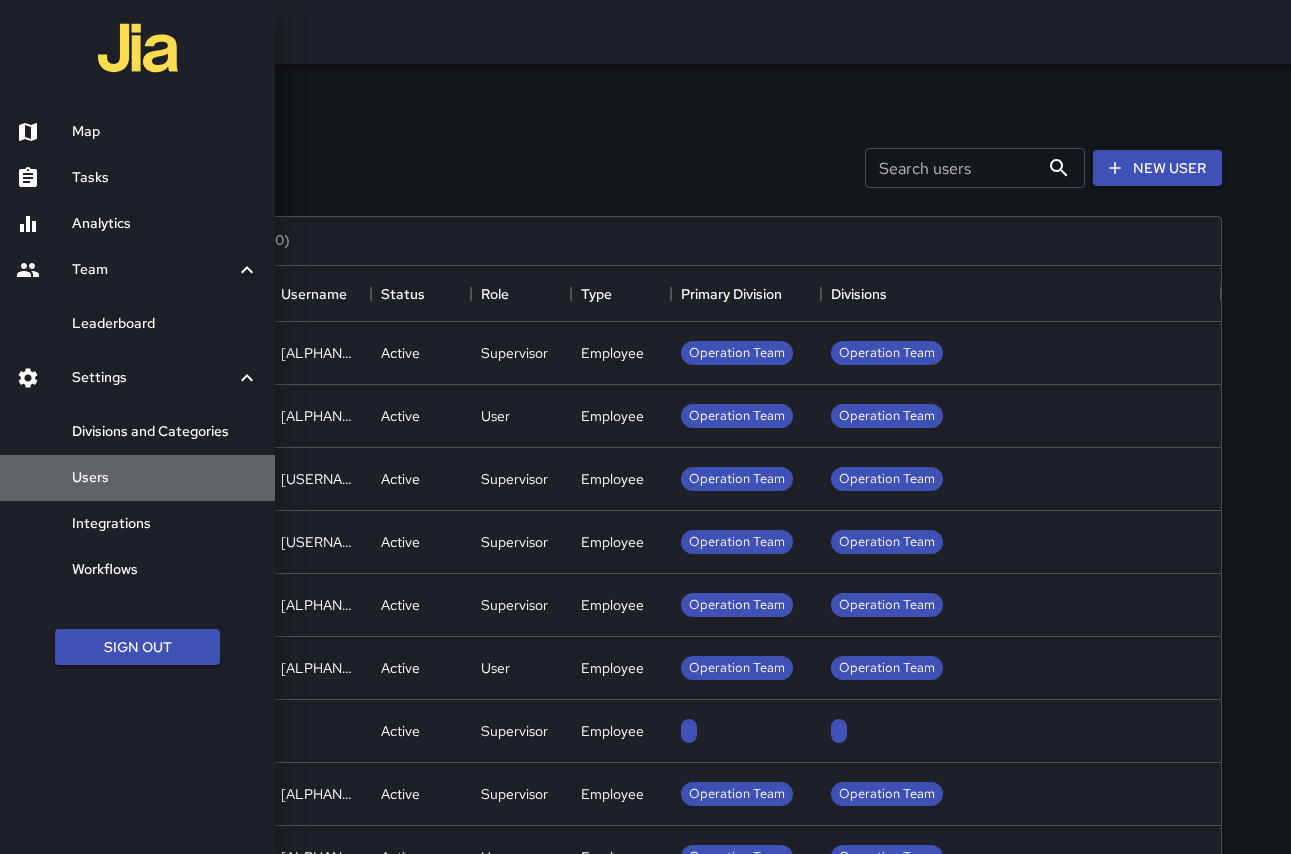 click on "Users" at bounding box center (165, 478) 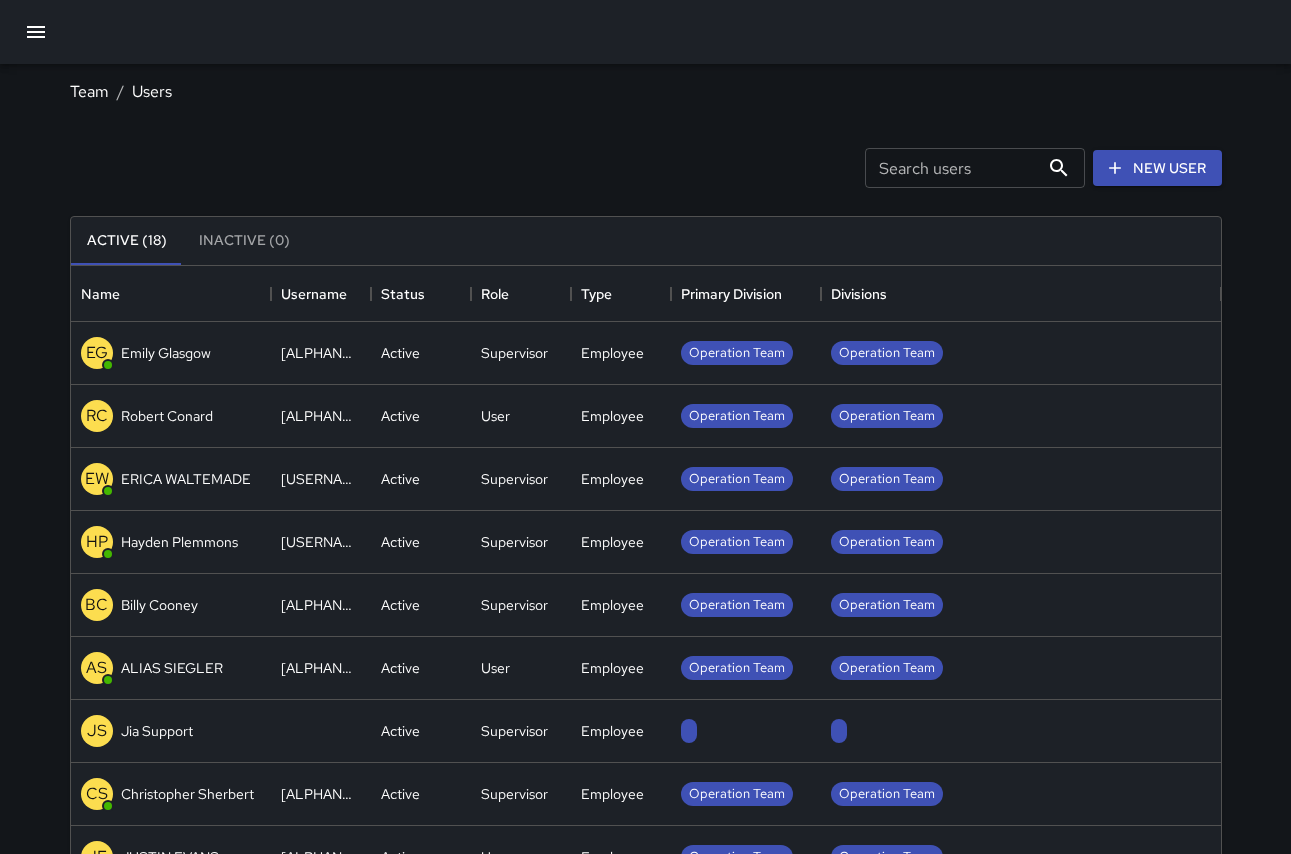 click at bounding box center [36, 32] 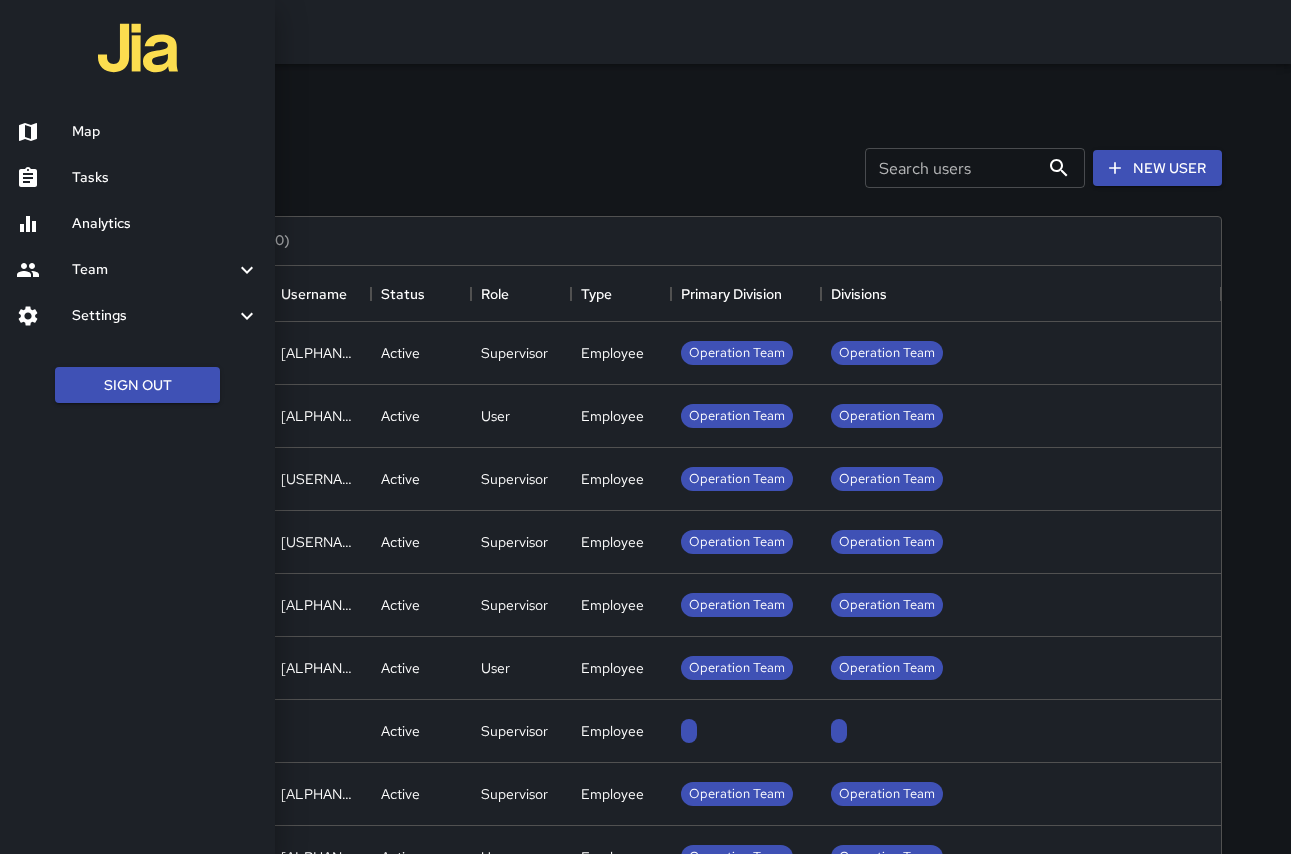 click on "Analytics" at bounding box center [165, 224] 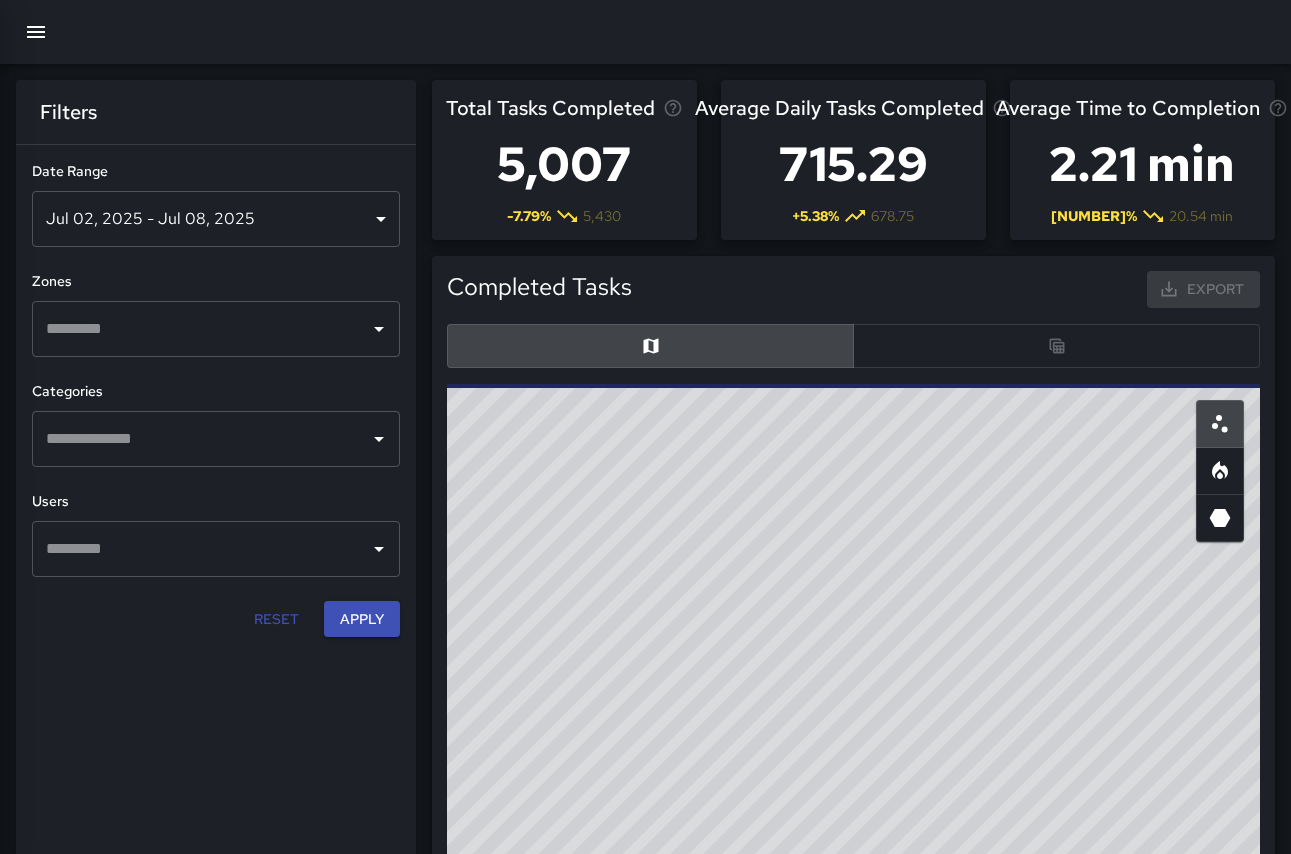 scroll, scrollTop: 1, scrollLeft: 1, axis: both 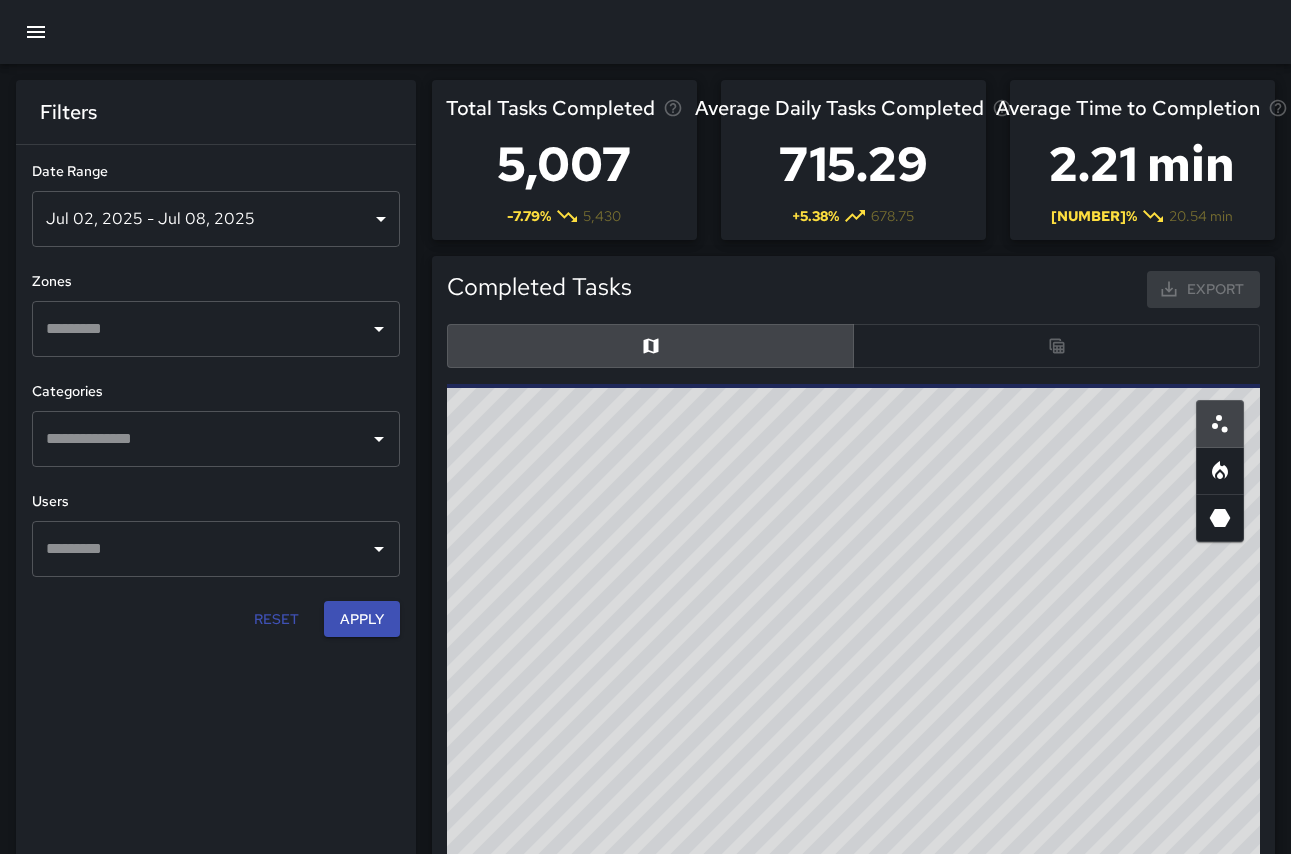 click at bounding box center [36, 32] 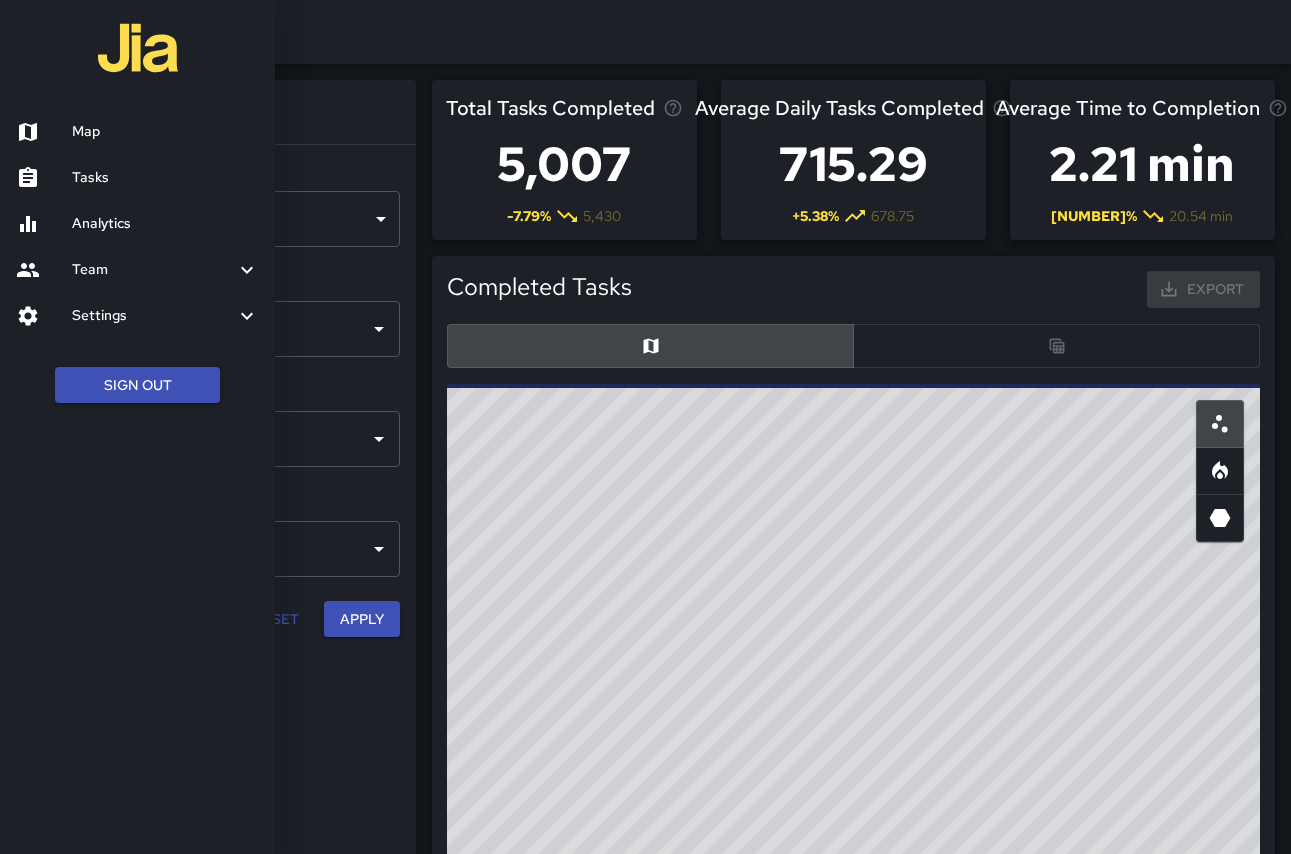 click at bounding box center (247, 270) 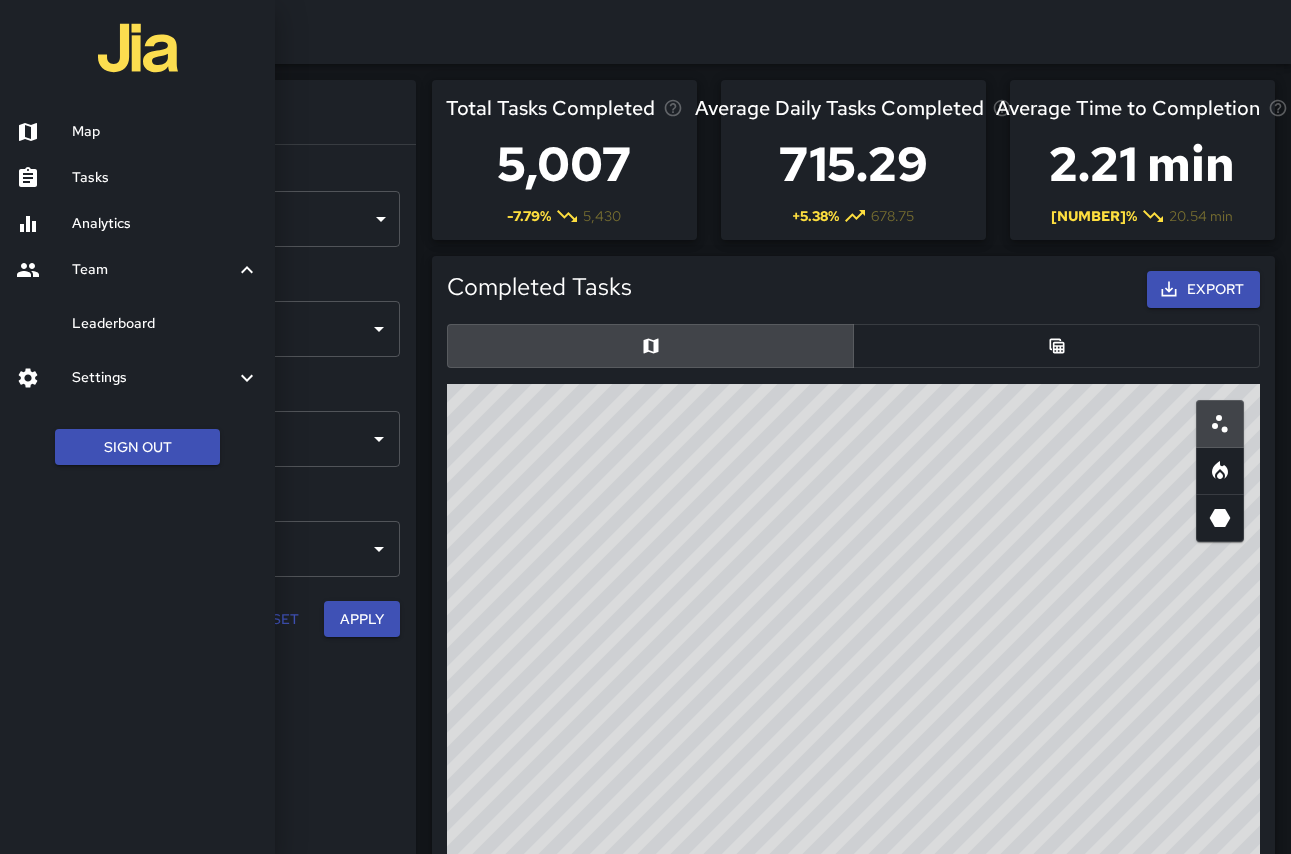 click on "Team" at bounding box center [153, 270] 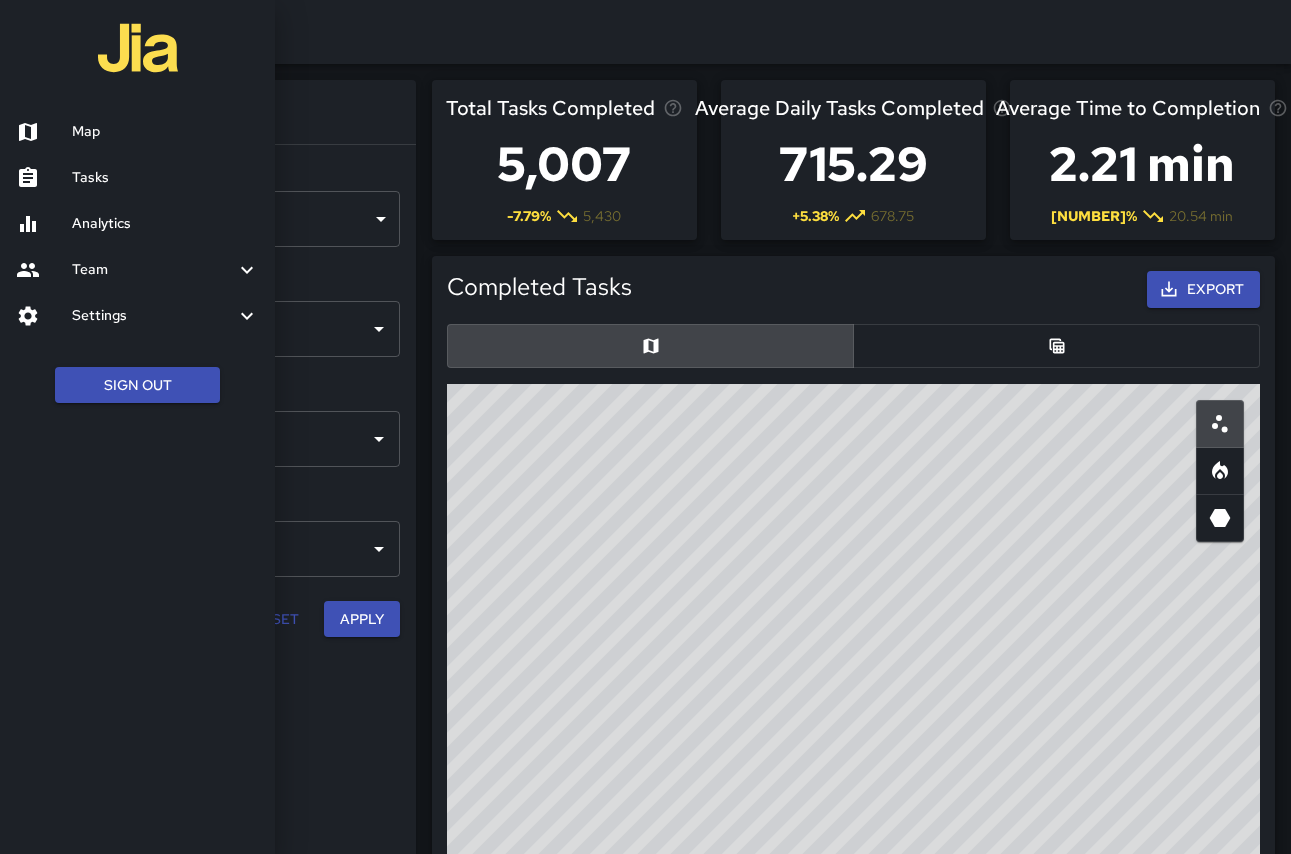 click on "Team" at bounding box center (153, 270) 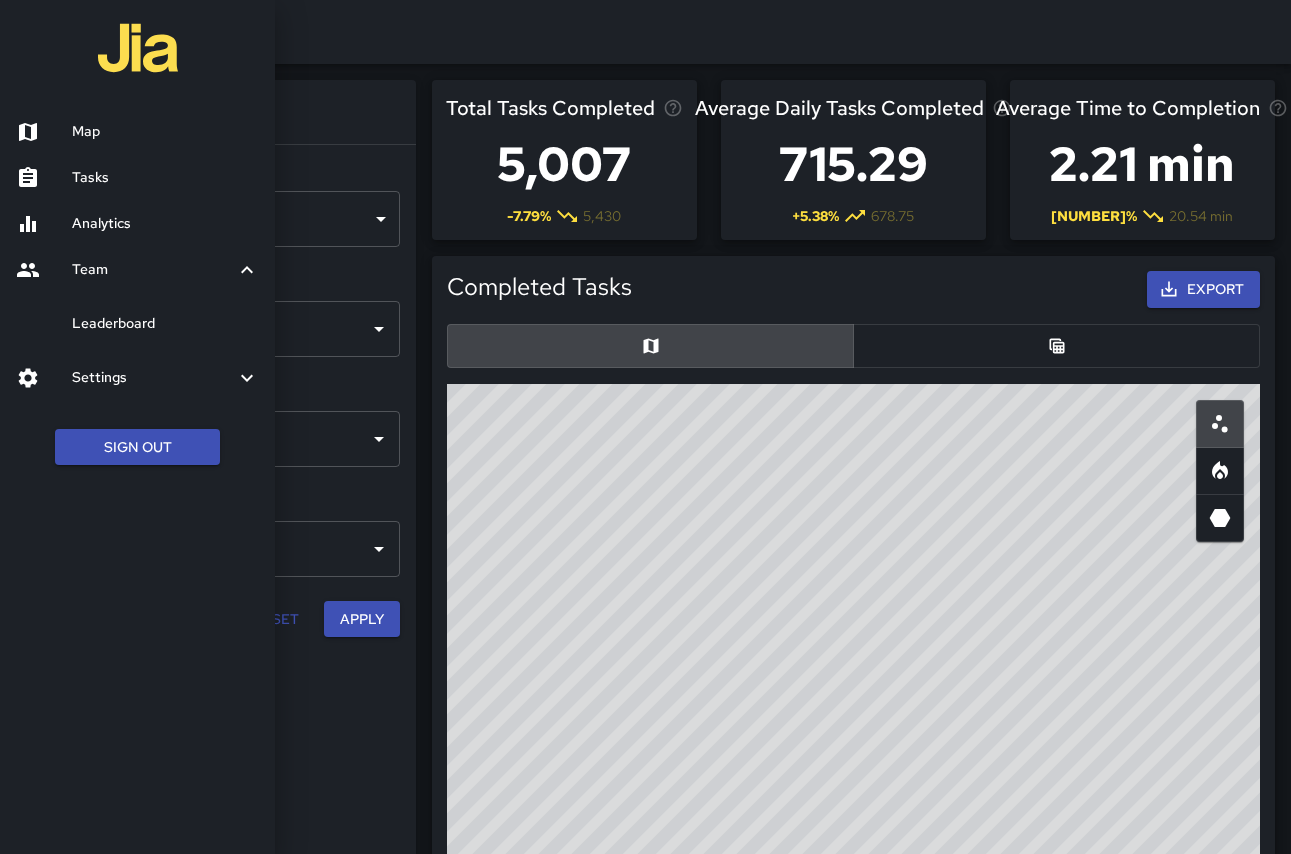 click on "Map" at bounding box center (165, 132) 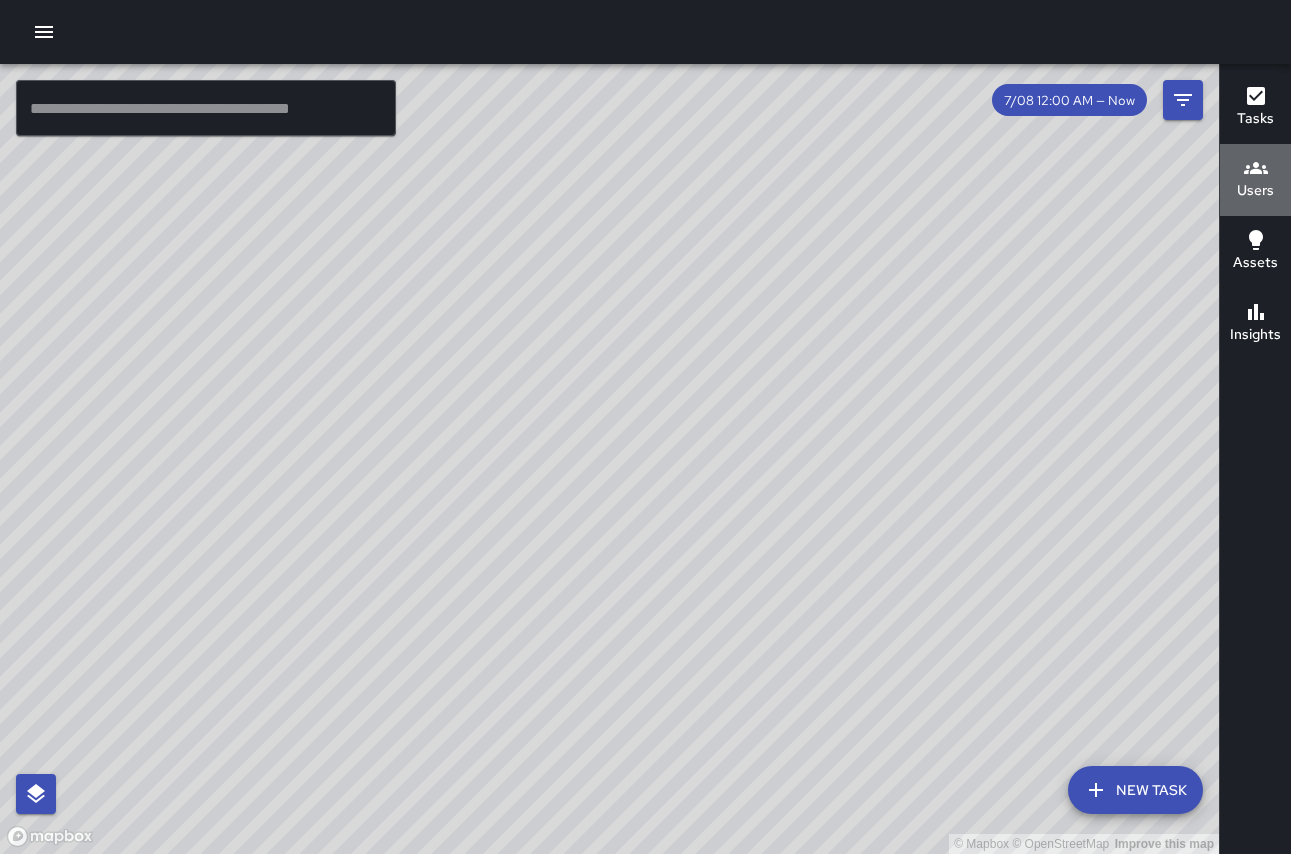 click on "Users" at bounding box center [1255, 119] 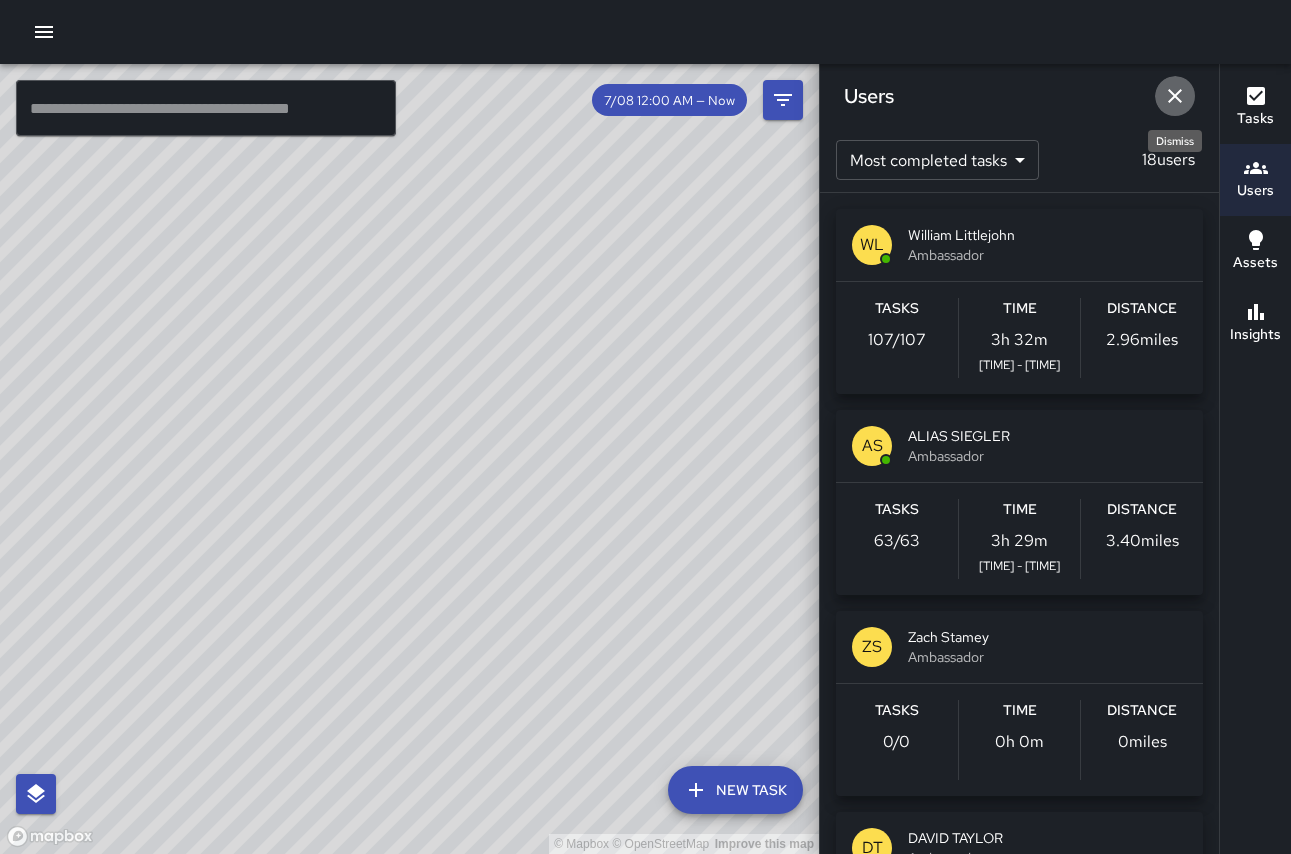 click at bounding box center [1175, 96] 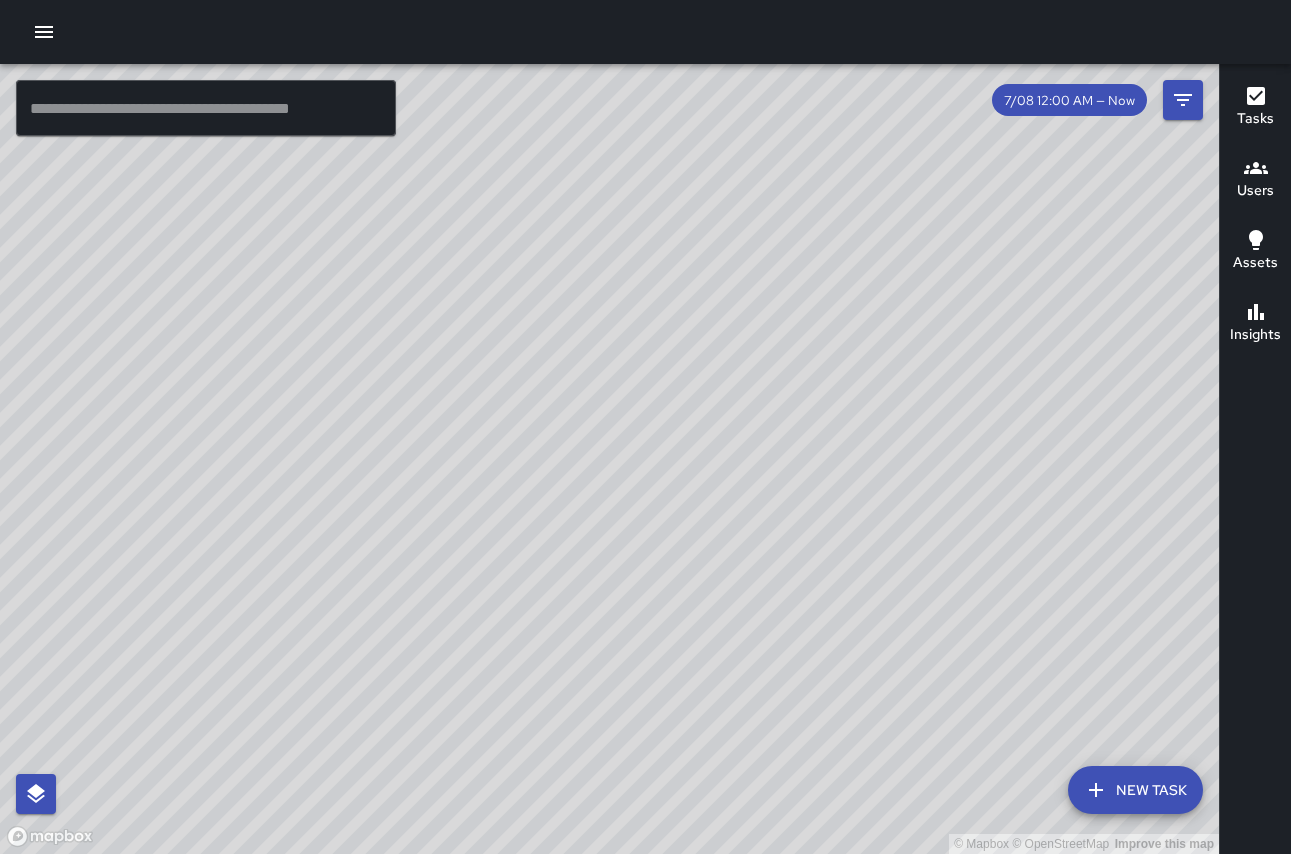 scroll, scrollTop: 0, scrollLeft: 0, axis: both 